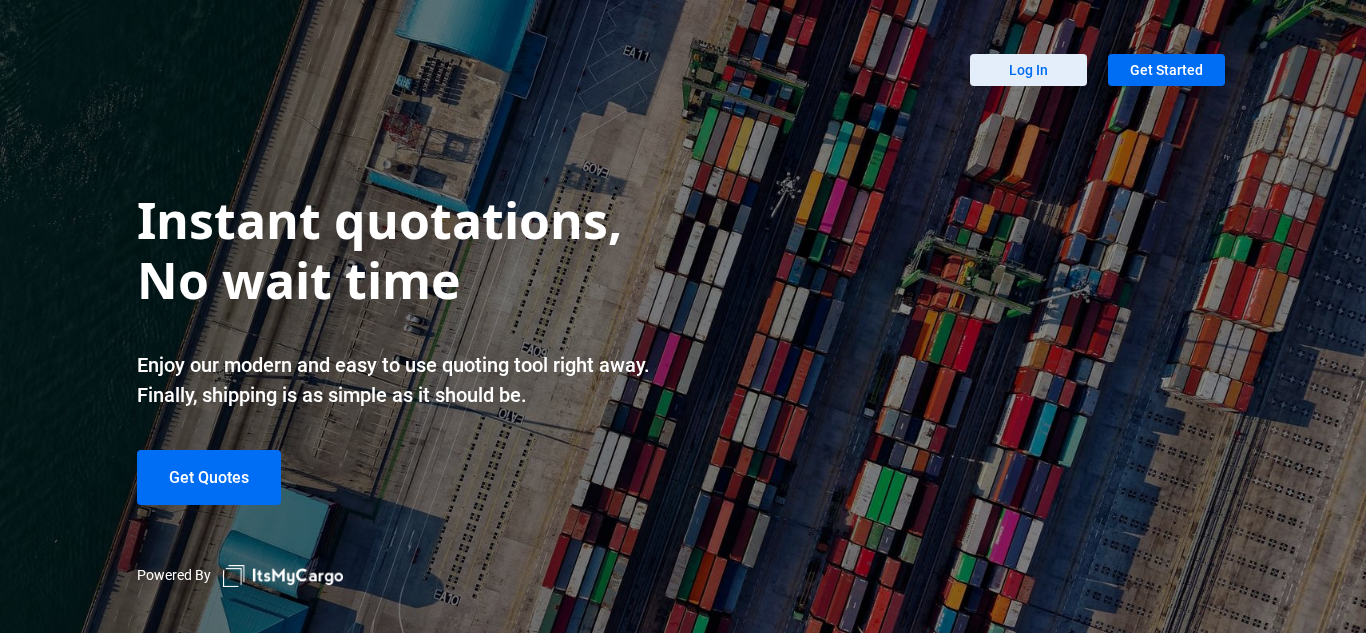 scroll, scrollTop: 0, scrollLeft: 0, axis: both 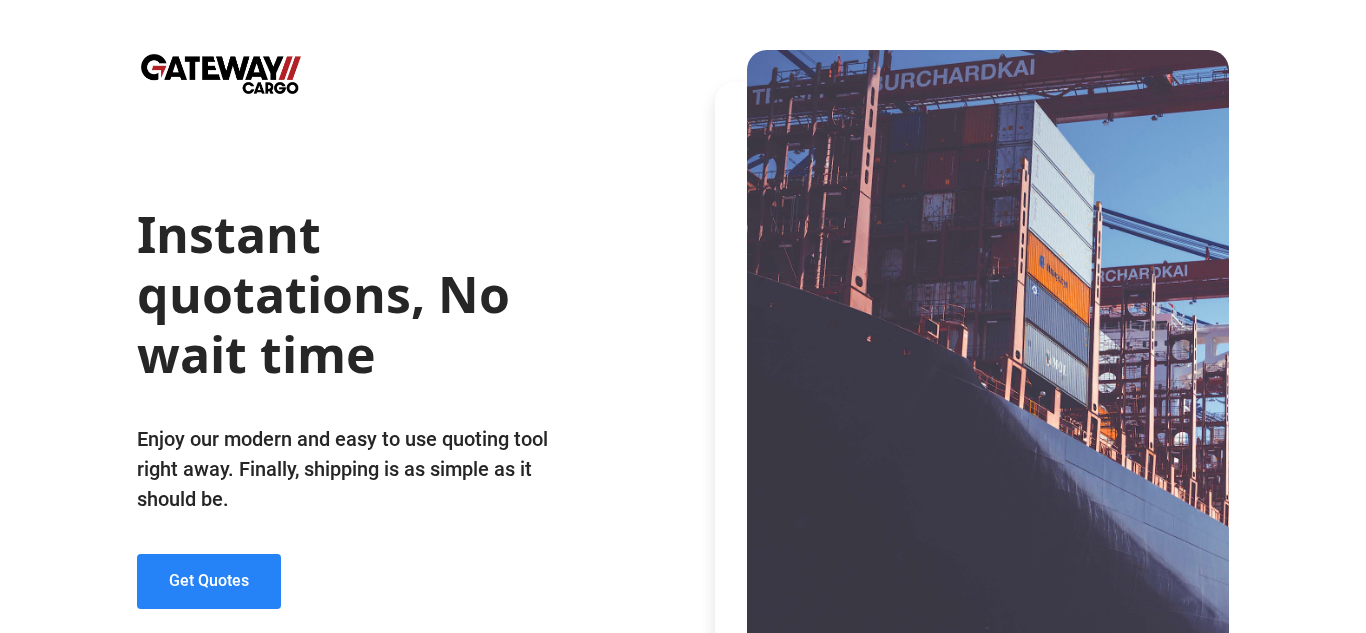 drag, startPoint x: 219, startPoint y: 531, endPoint x: 176, endPoint y: 580, distance: 65.192024 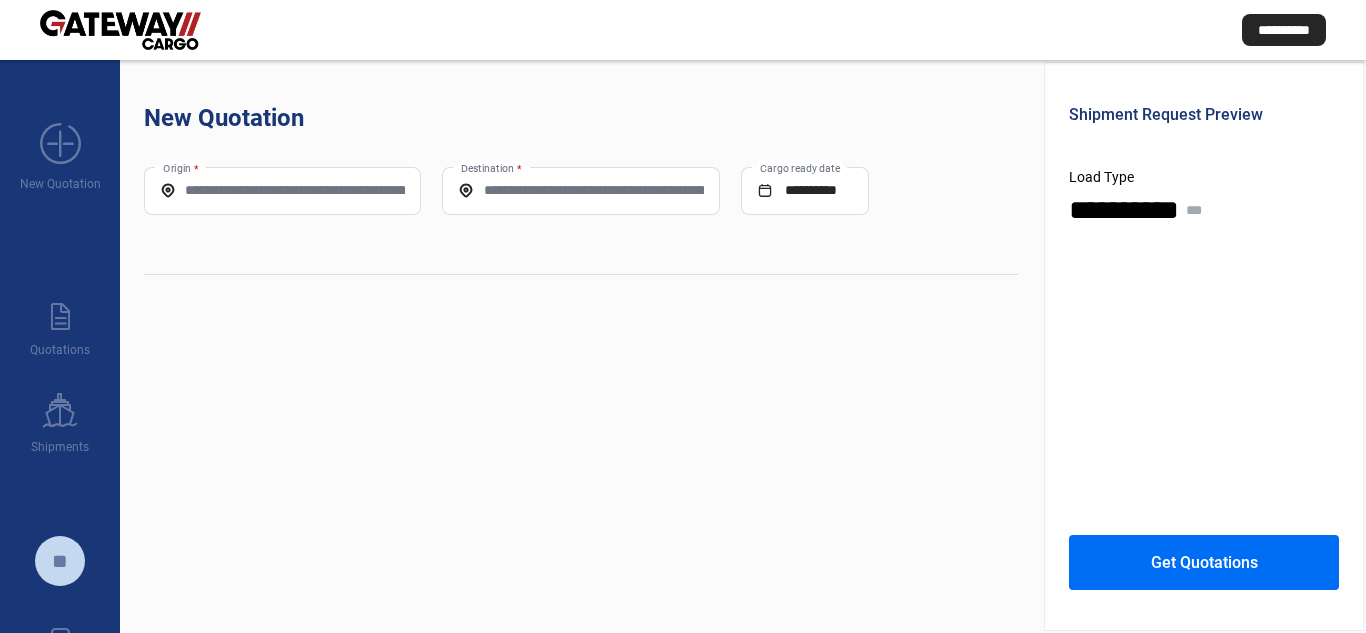 click on "Origin *" 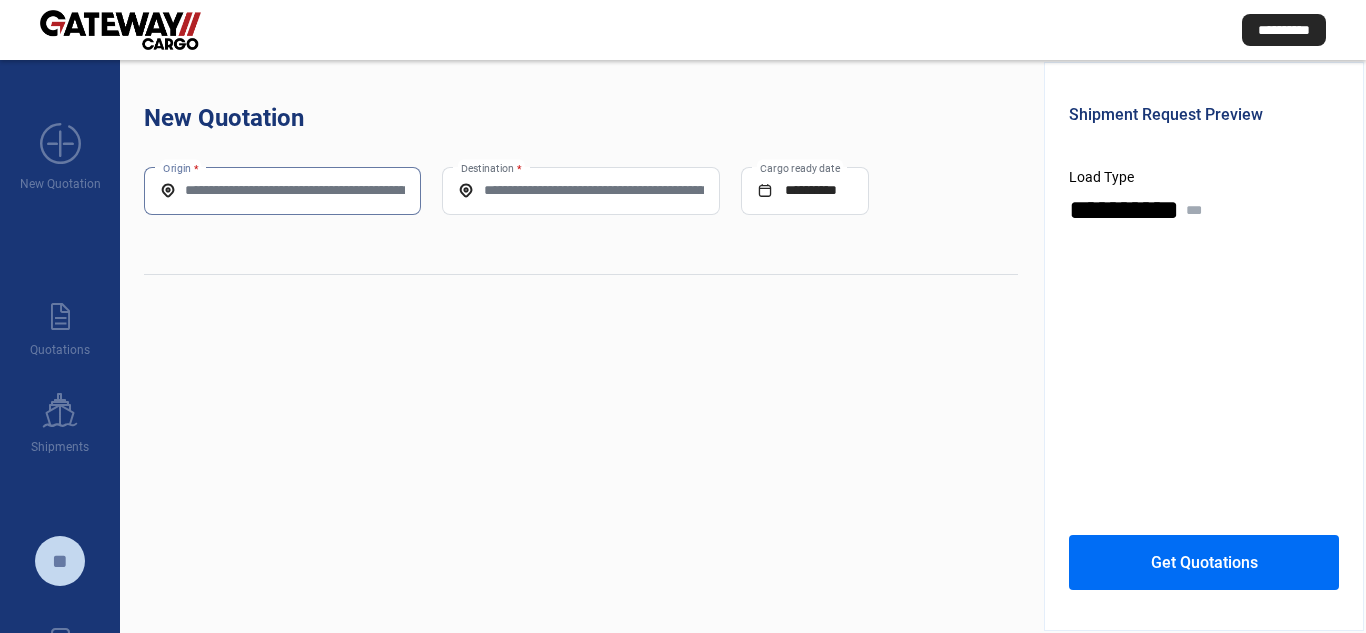 click on "Origin *" at bounding box center [282, 190] 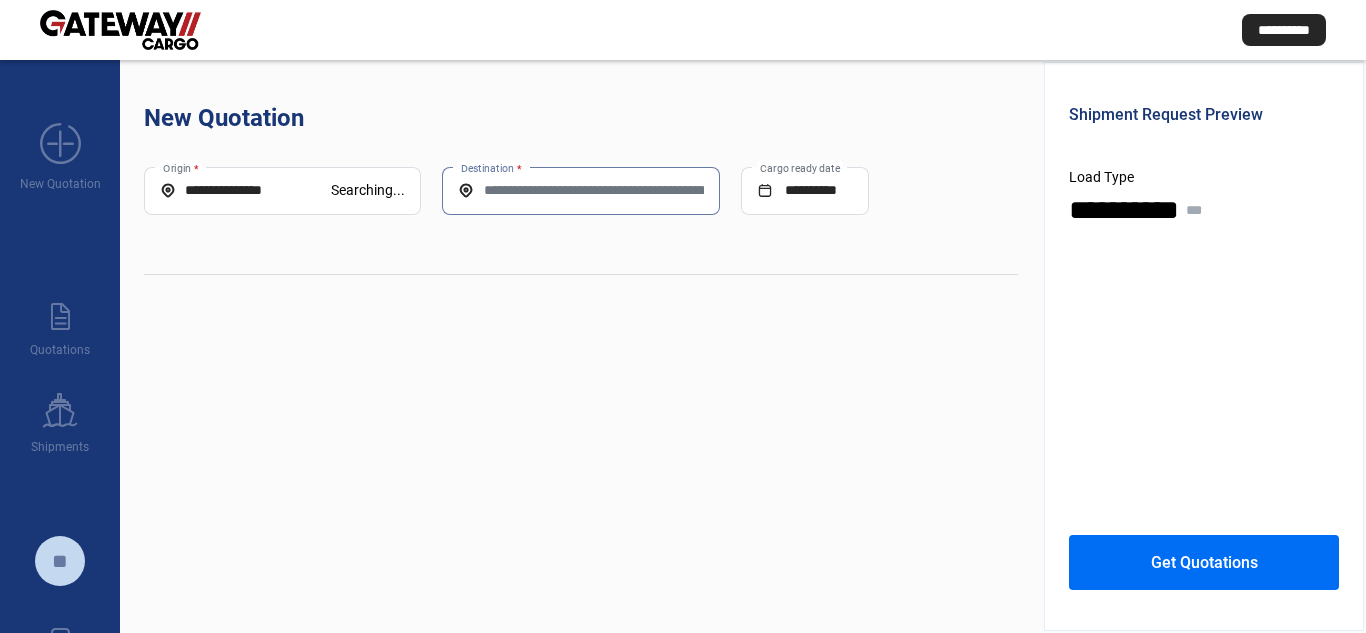 click on "New Quotation" 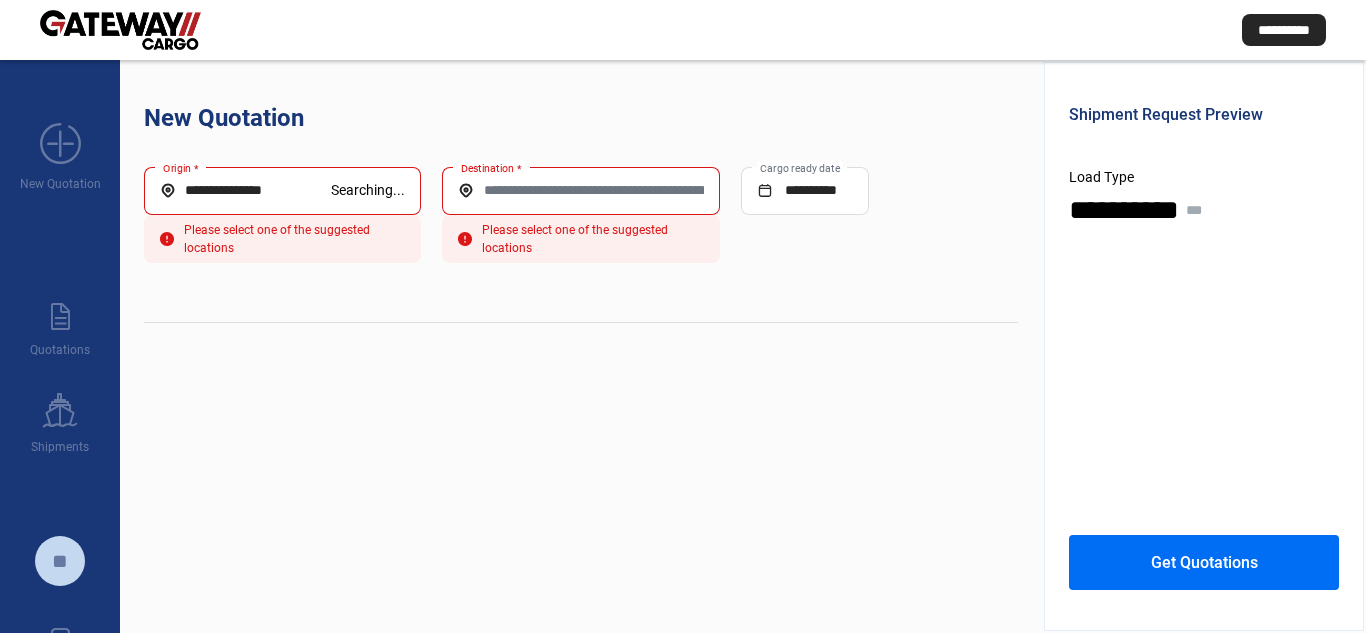 click on "Please select one of the suggested locations" at bounding box center (282, 239) 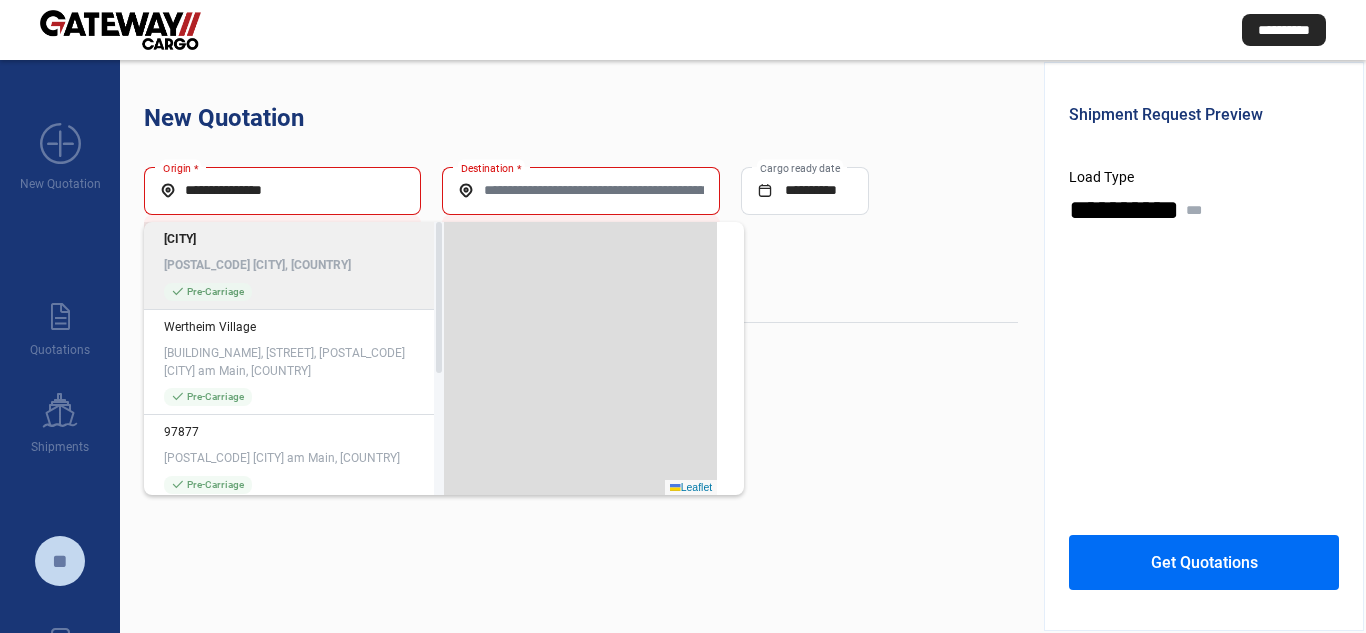 click on "**********" at bounding box center (282, 190) 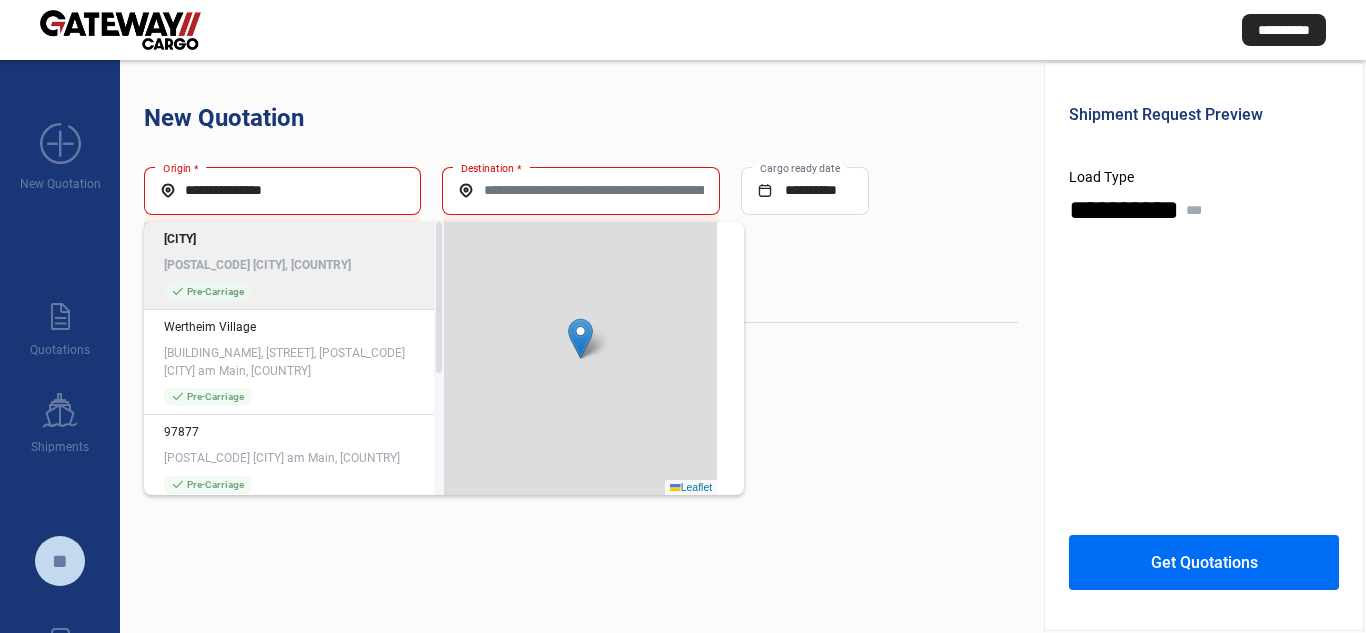 click on "[CITY] [POSTAL_CODE] [CITY], [COUNTRY]" 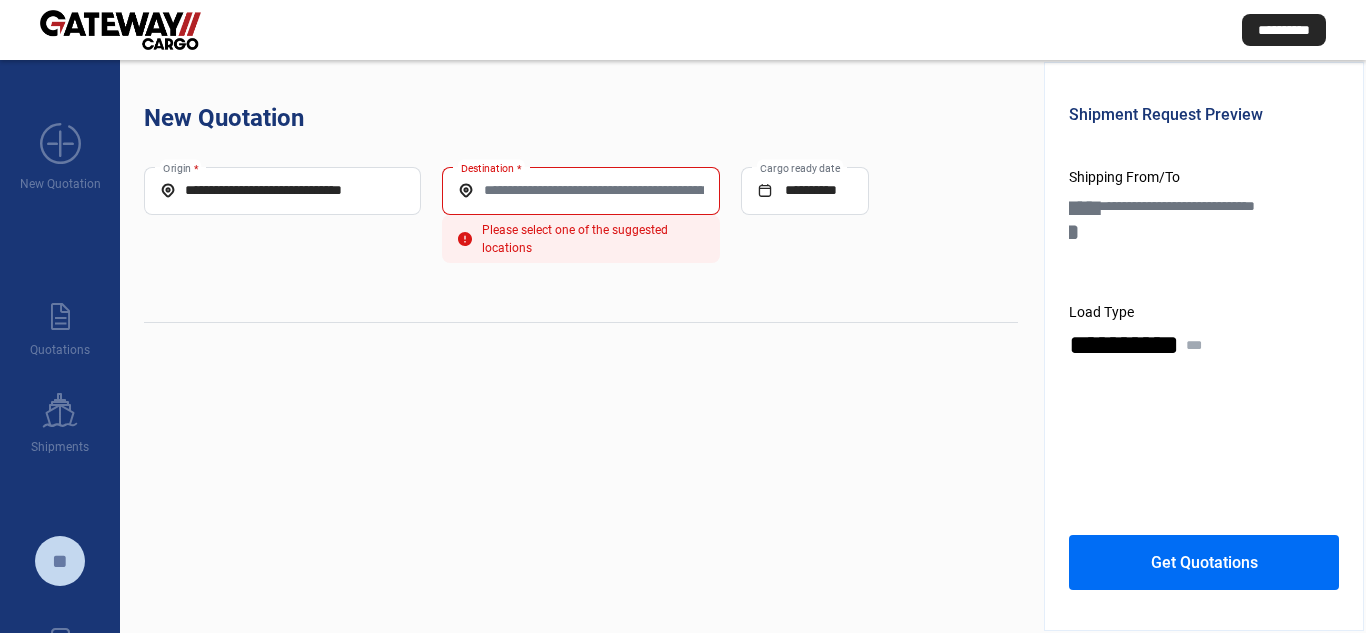 click on "Destination *" 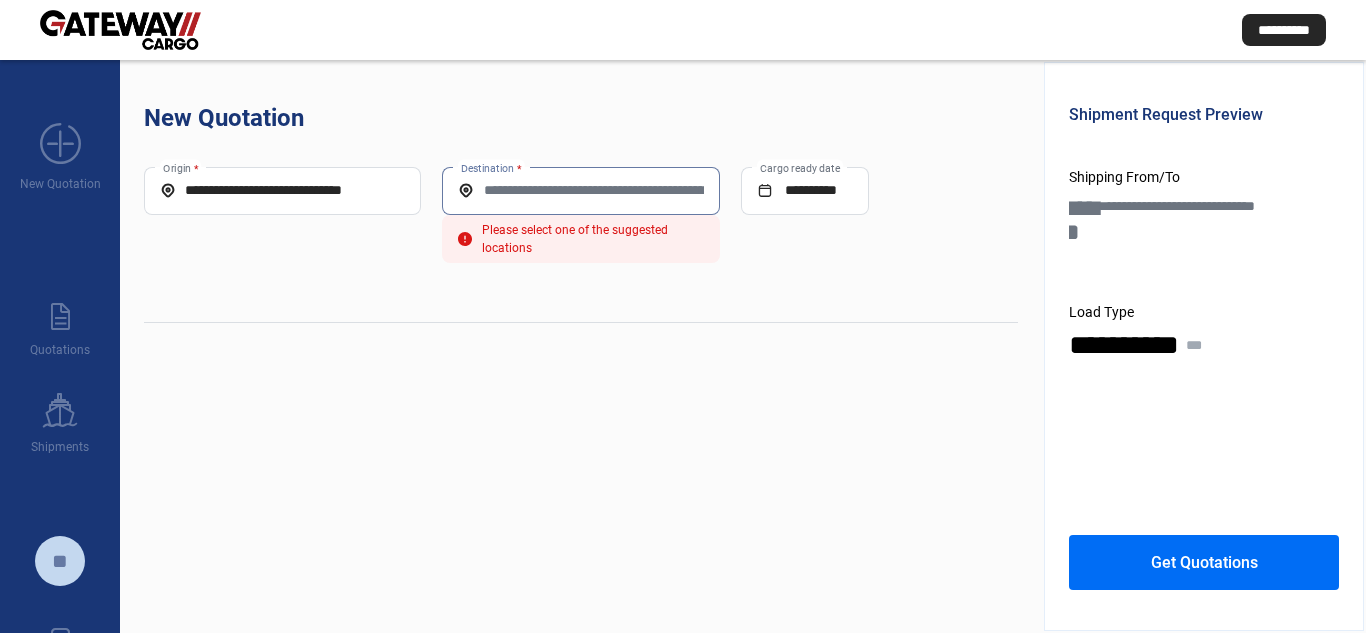 click on "Destination *" at bounding box center [580, 190] 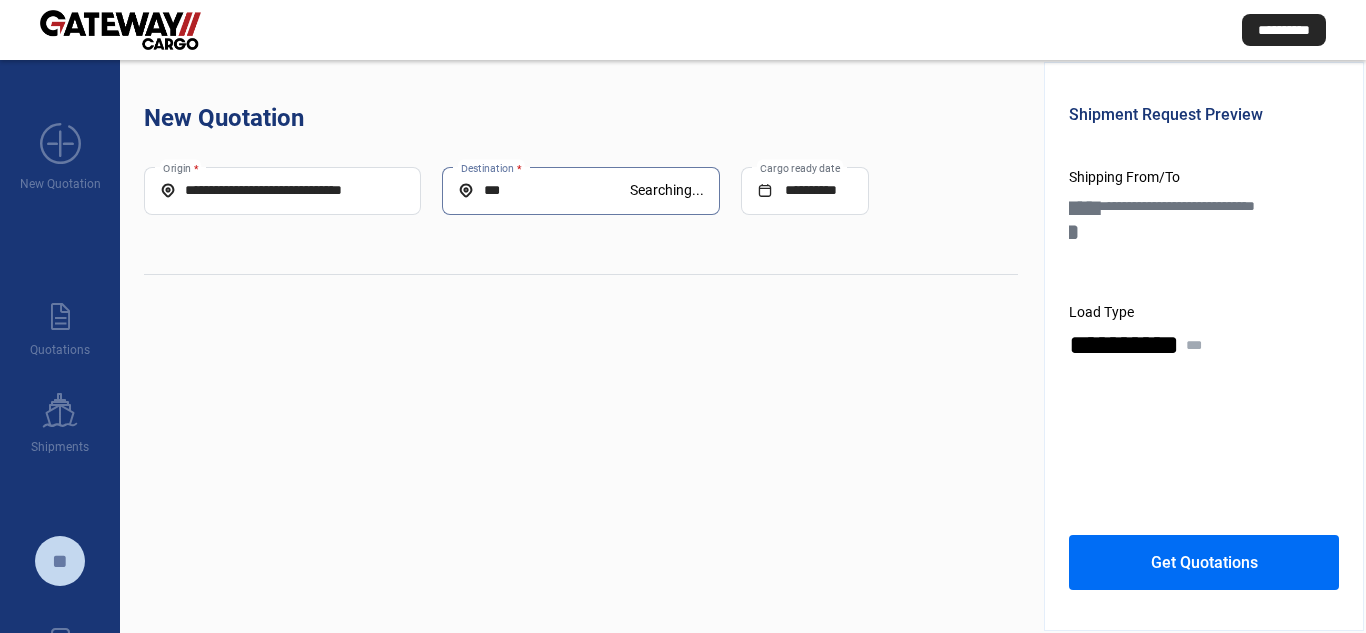 drag, startPoint x: 540, startPoint y: 193, endPoint x: 411, endPoint y: 177, distance: 129.98846 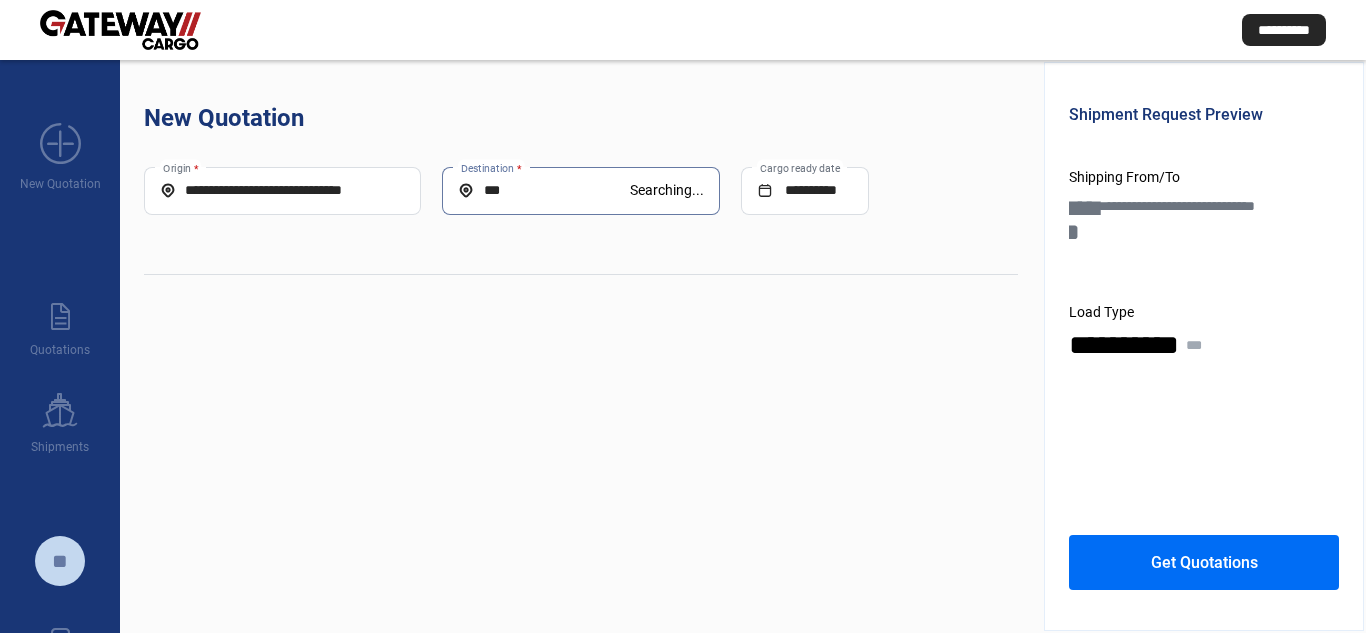 click on "**********" 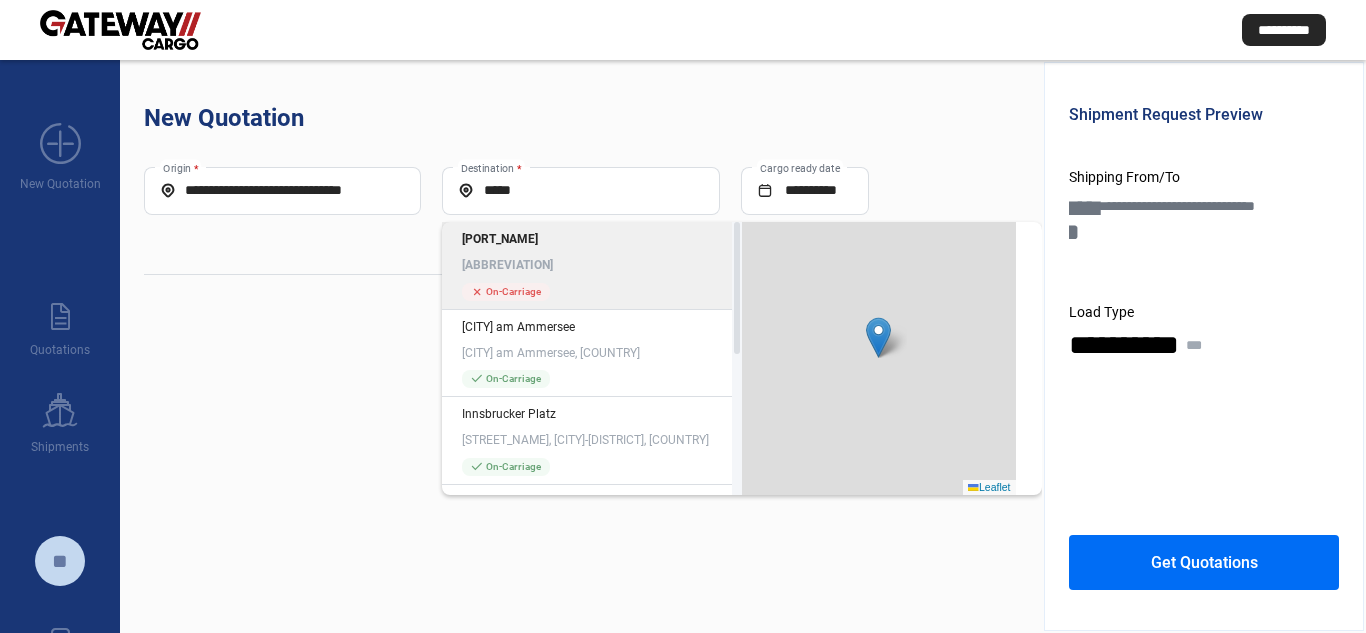 click on "[PORT_NAME]" 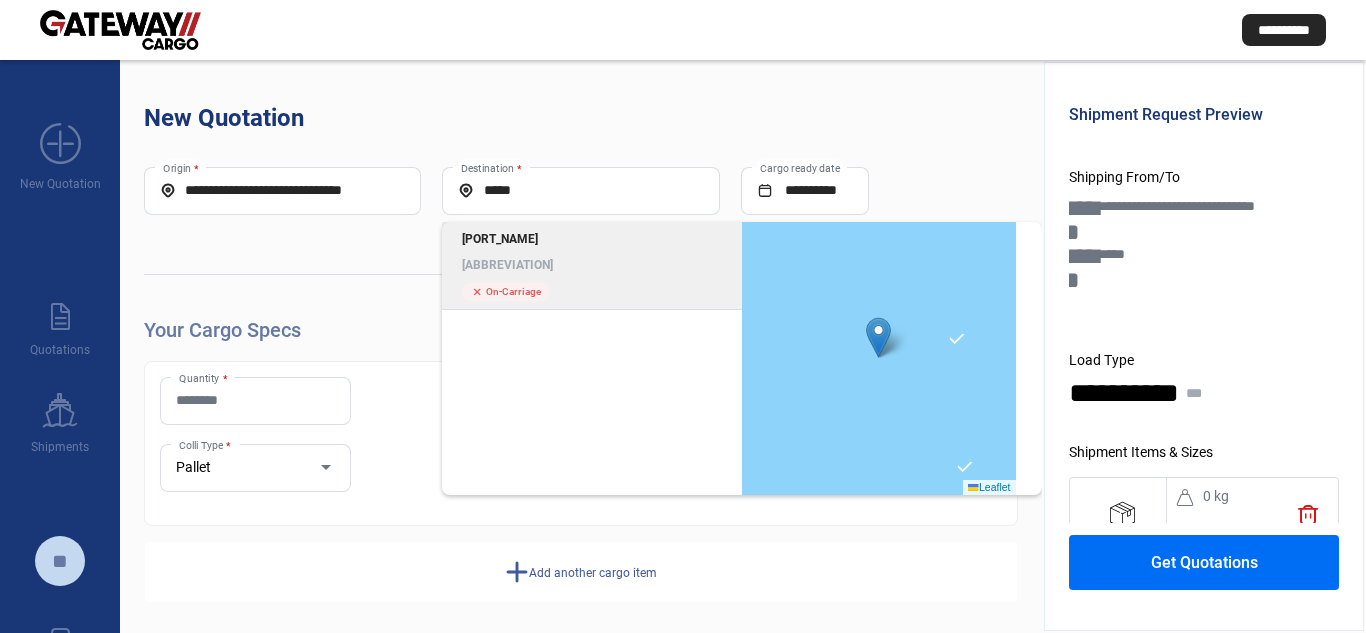 click on "[PORT_NAME] ([ABBREVIATION]) cross  On-Carriage" 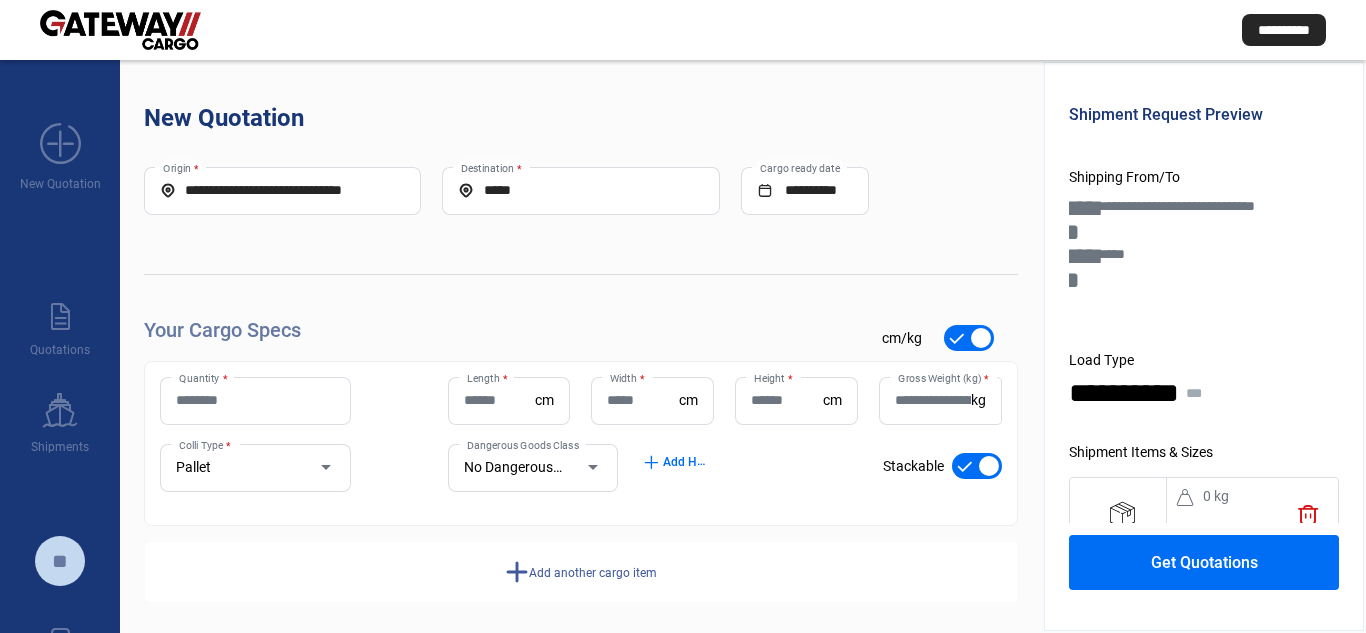 click on "Quantity *" at bounding box center [255, 400] 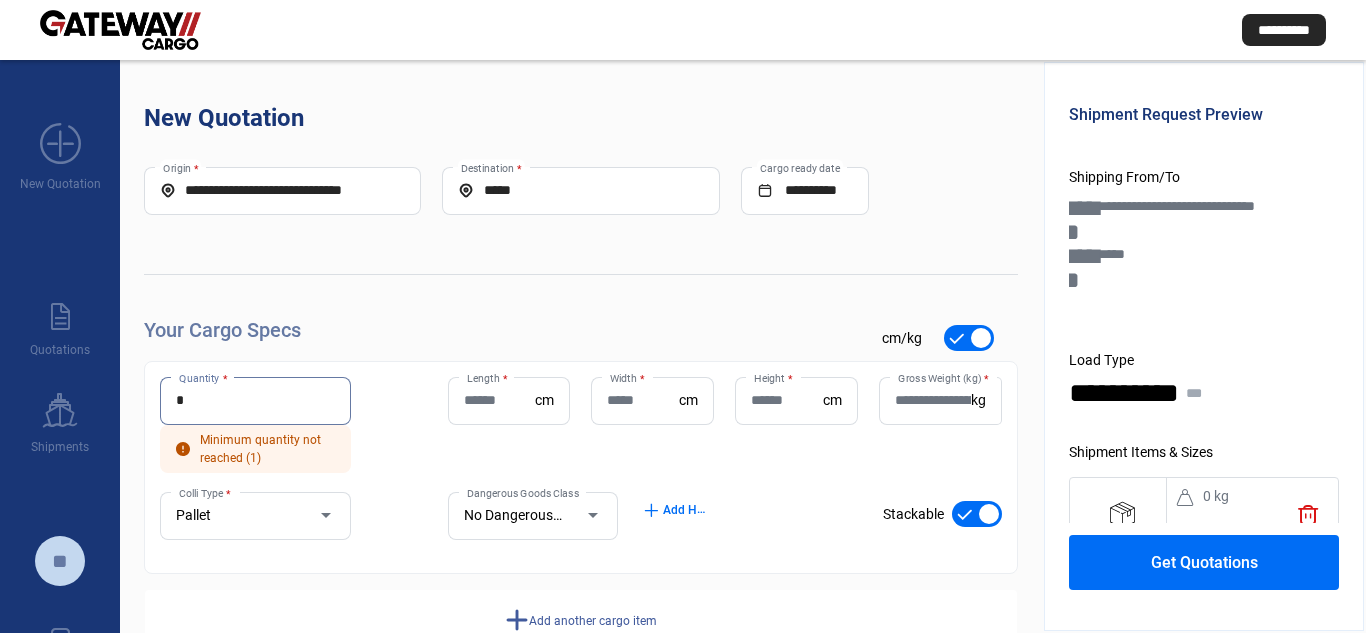 type on "*" 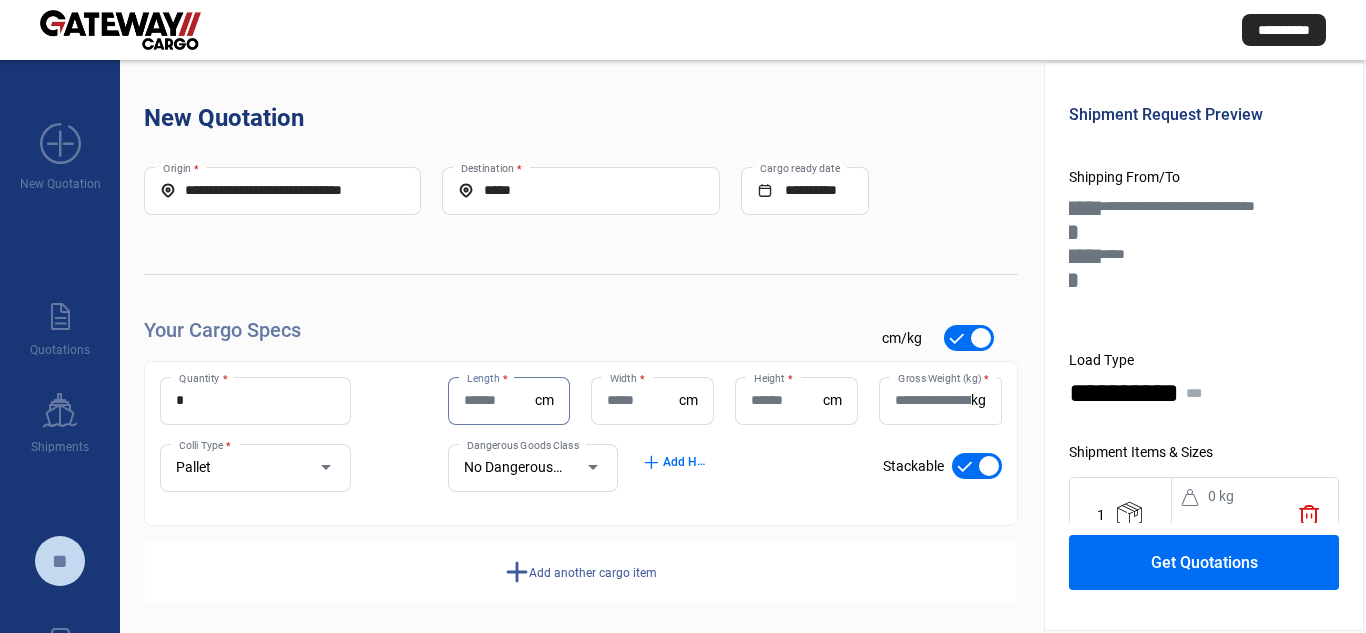 click at bounding box center [977, 466] 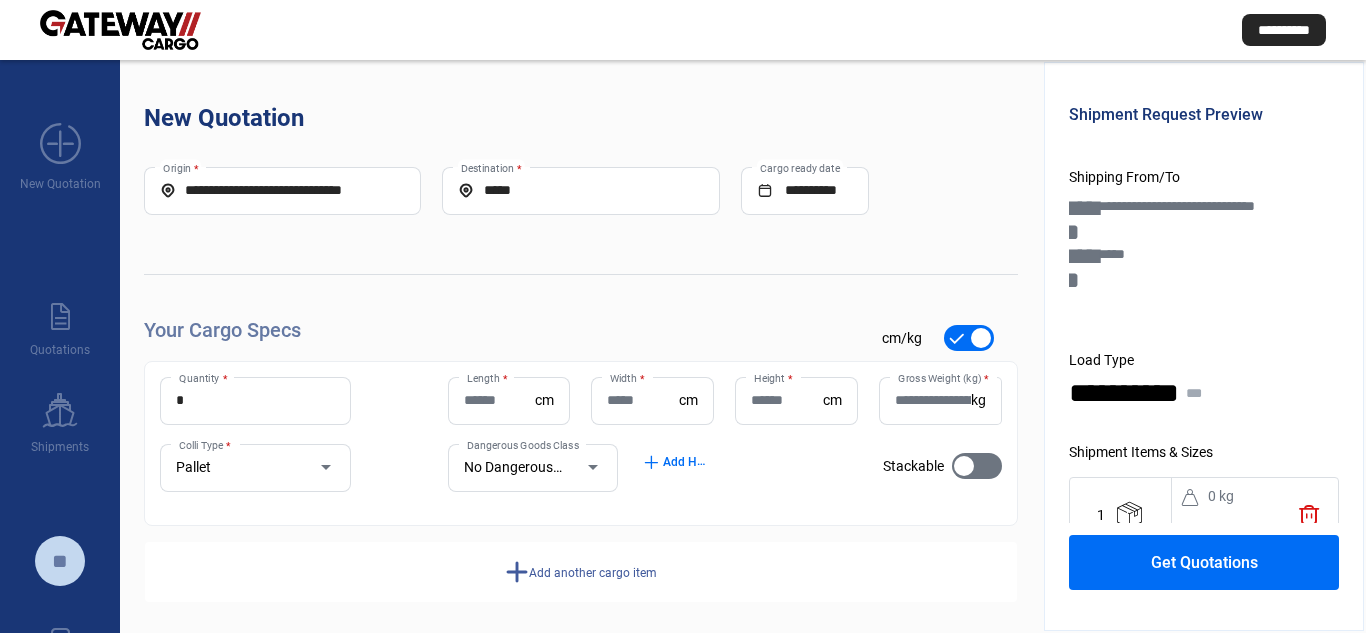 click on "Length  *" at bounding box center (500, 400) 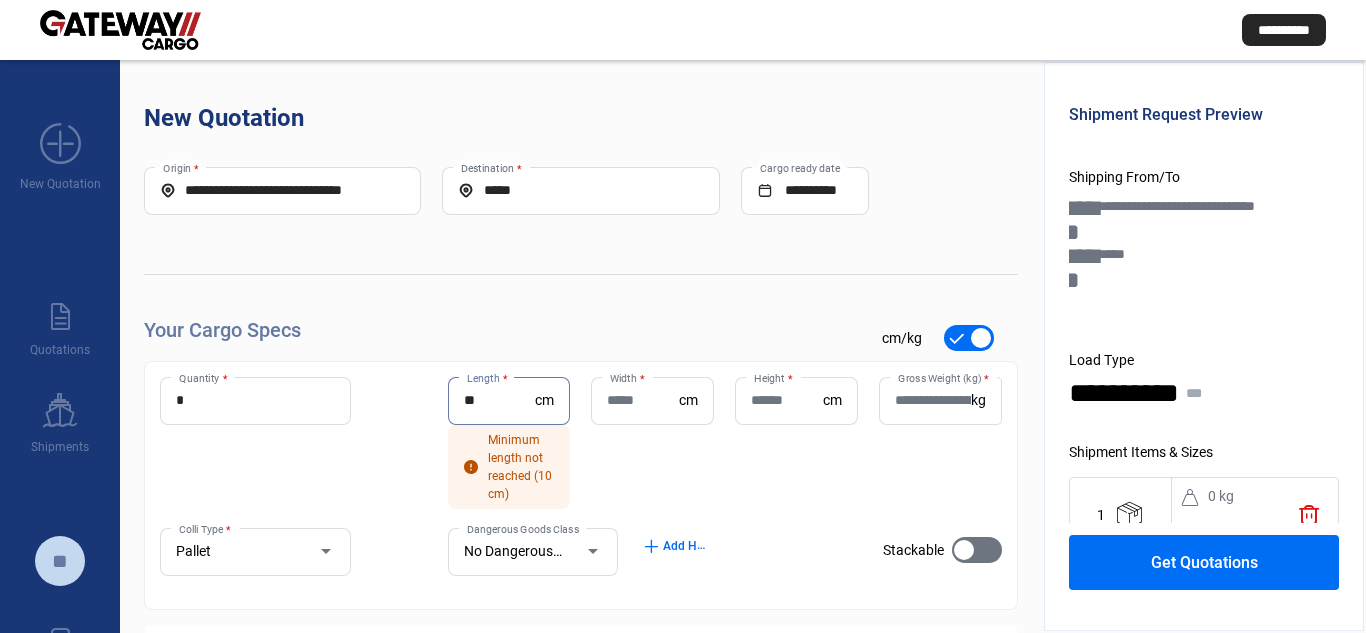 type on "**" 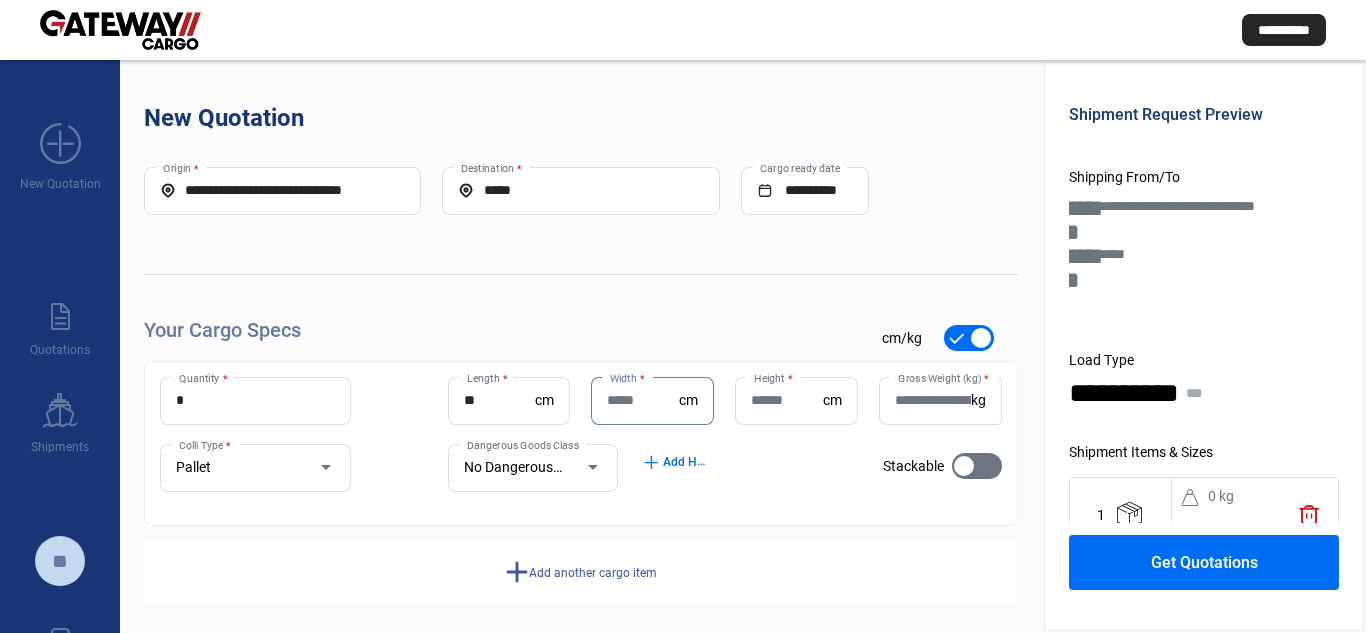 type on "*" 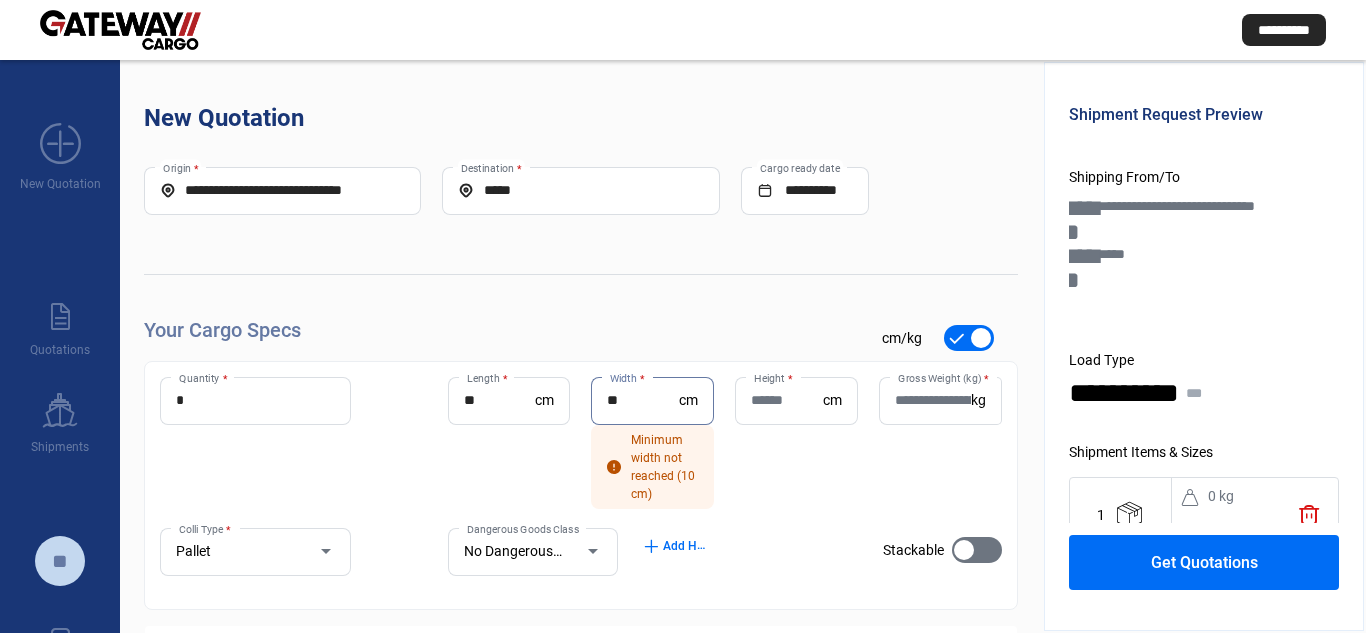 type on "**" 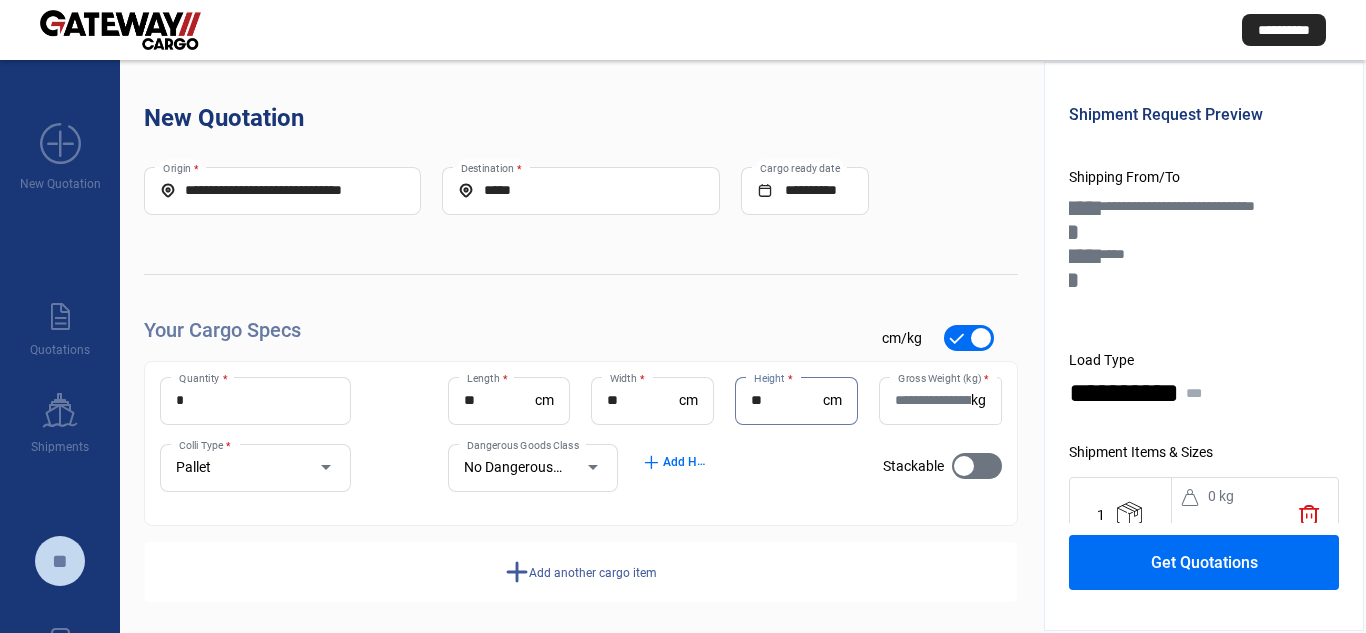 type on "**" 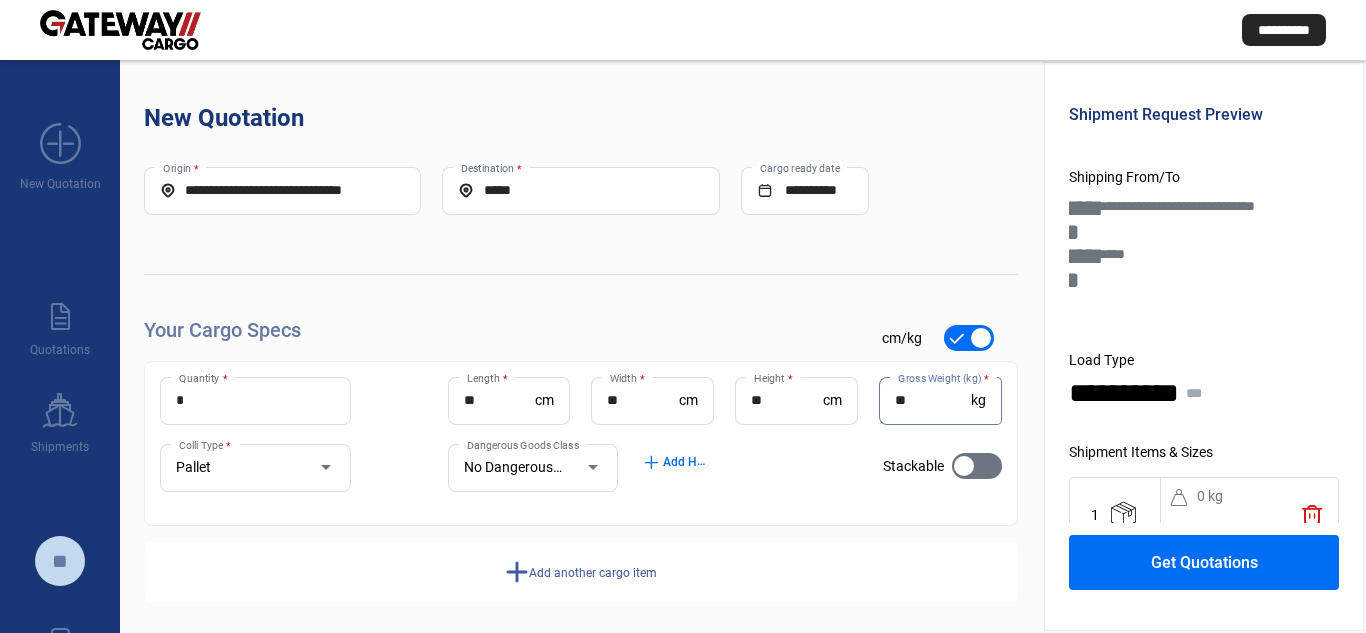 type on "**" 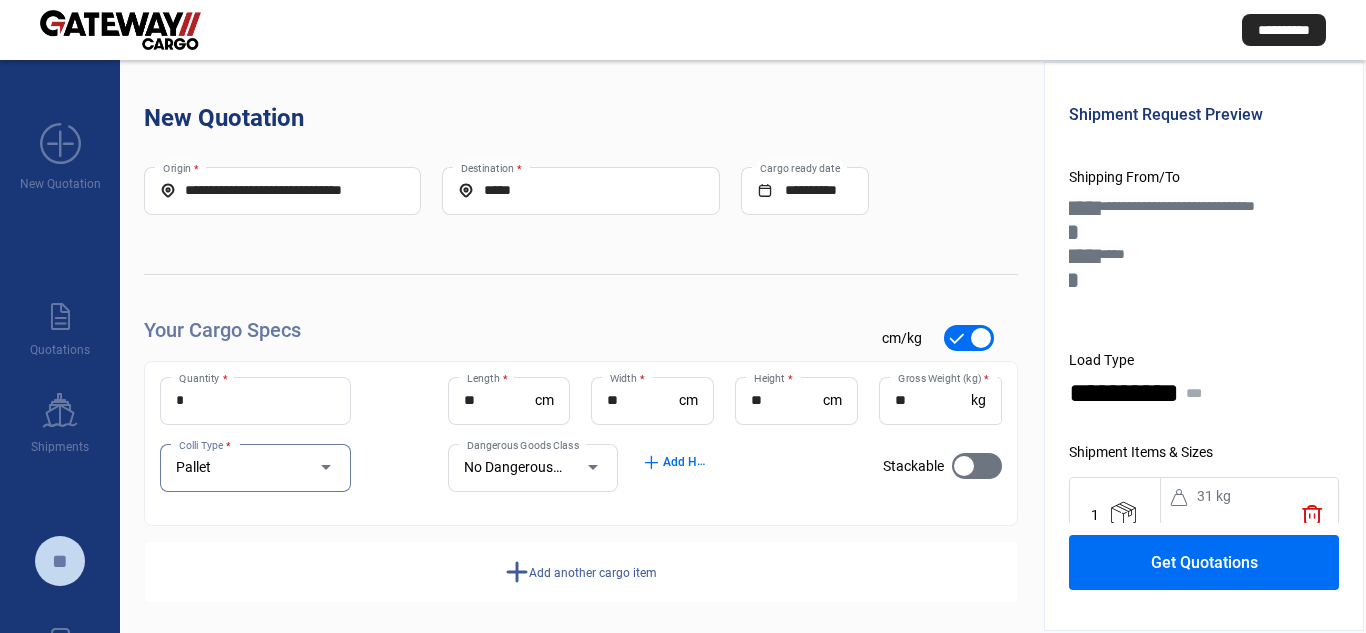 click on "Get Quotations" 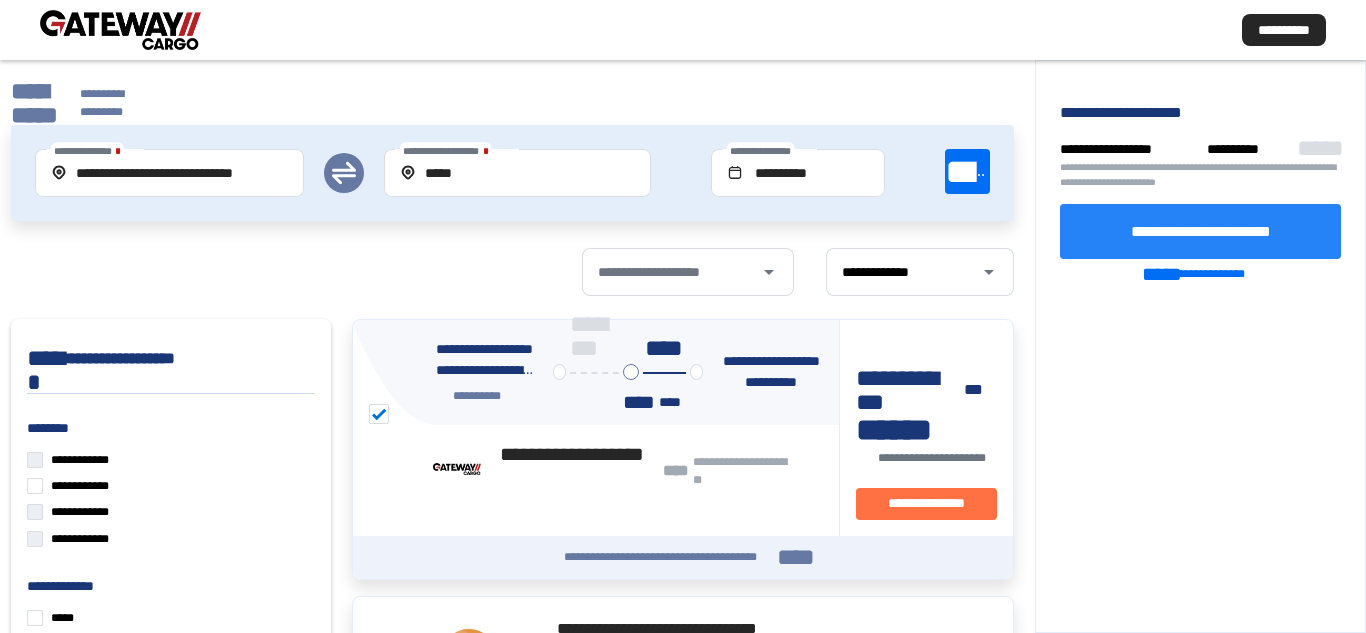click on "**********" 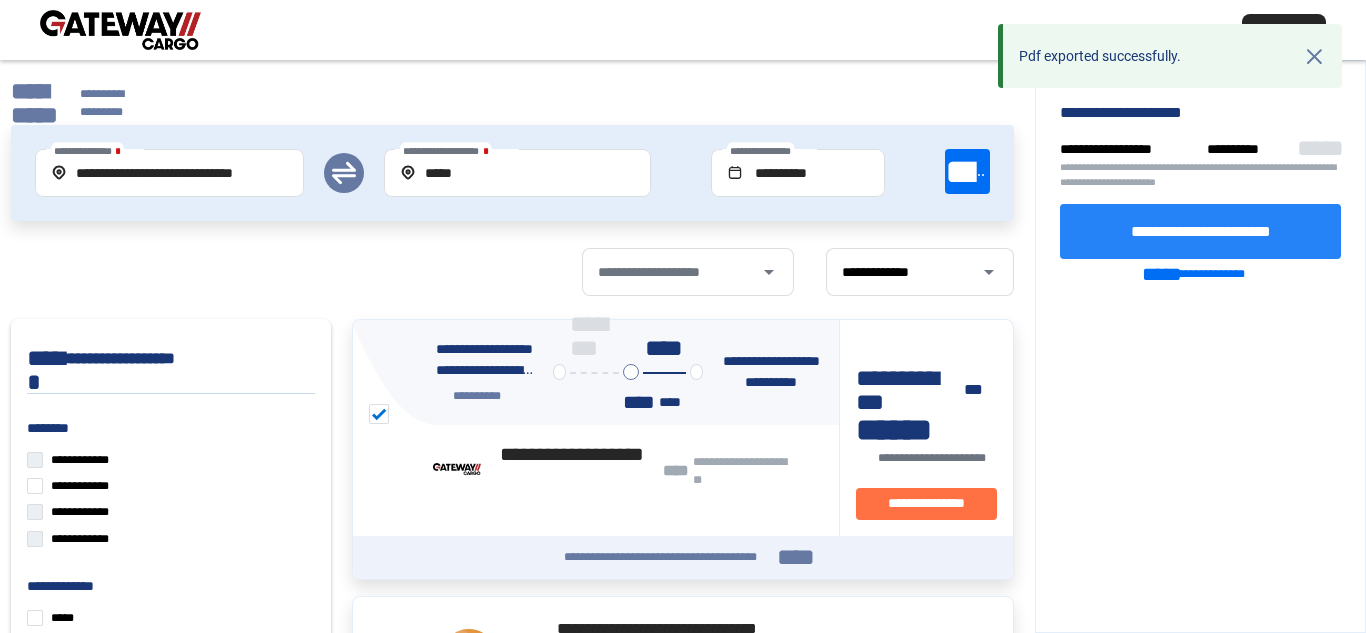 click at bounding box center (120, 30) 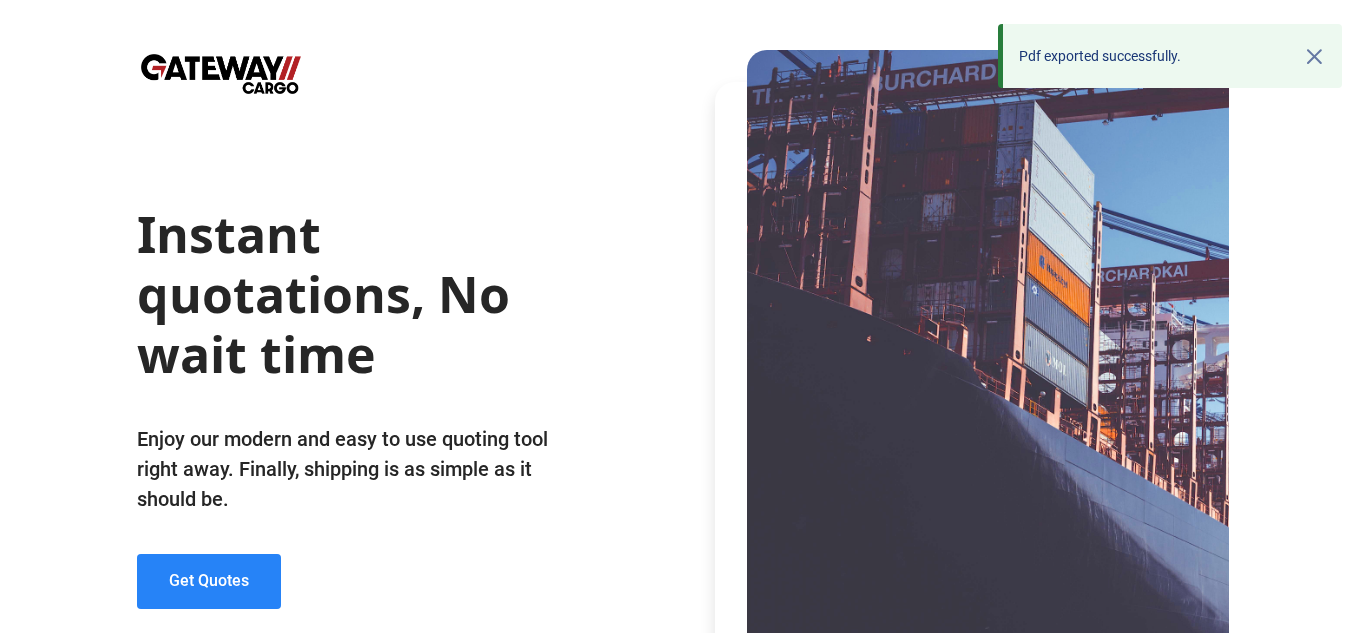 click on "Get Quotes" 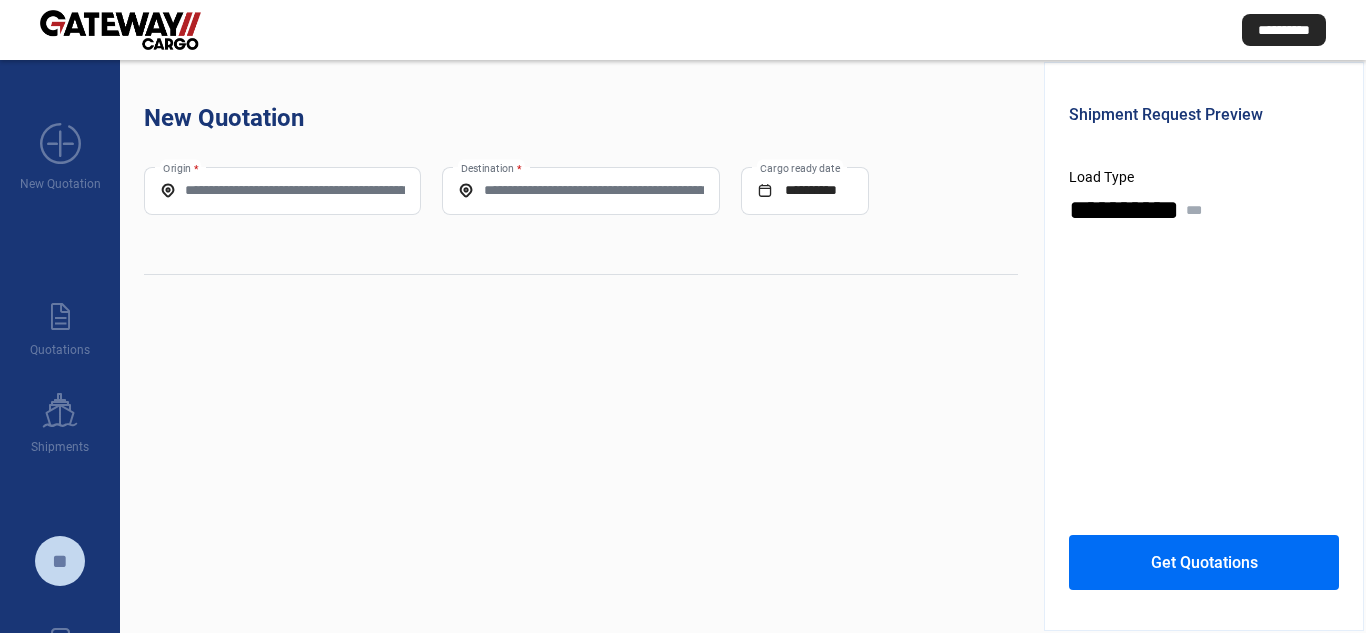 click on "Origin *" at bounding box center (282, 190) 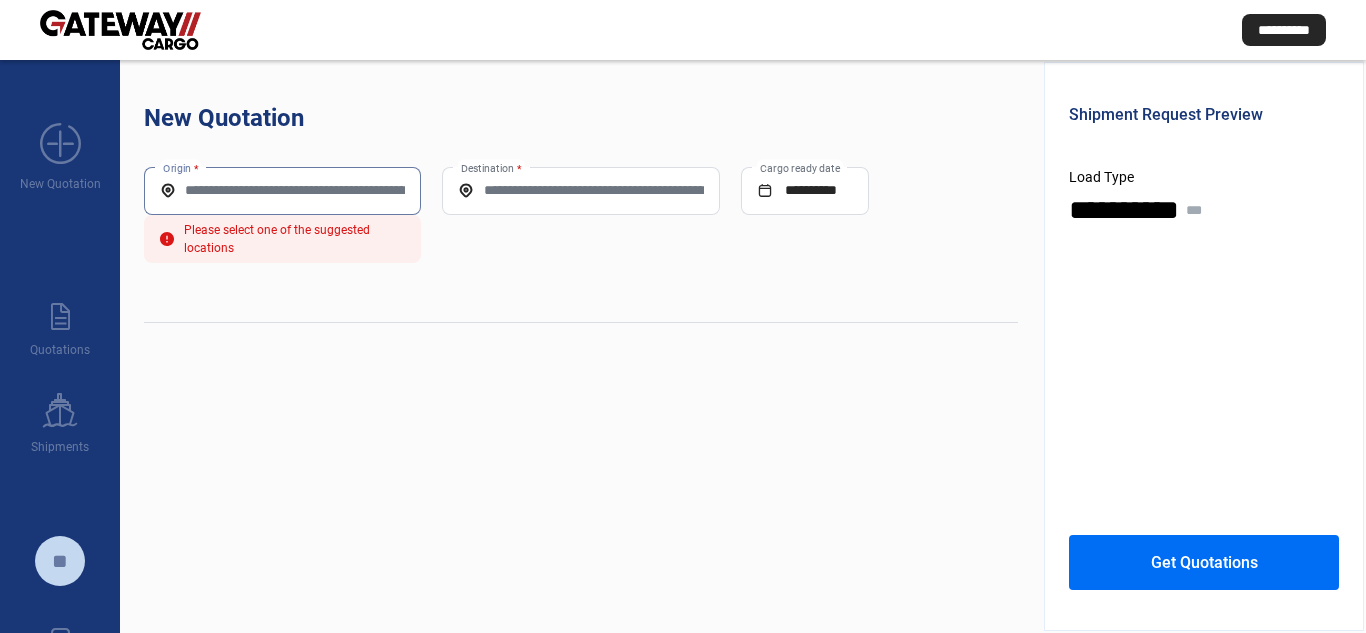 paste on "**********" 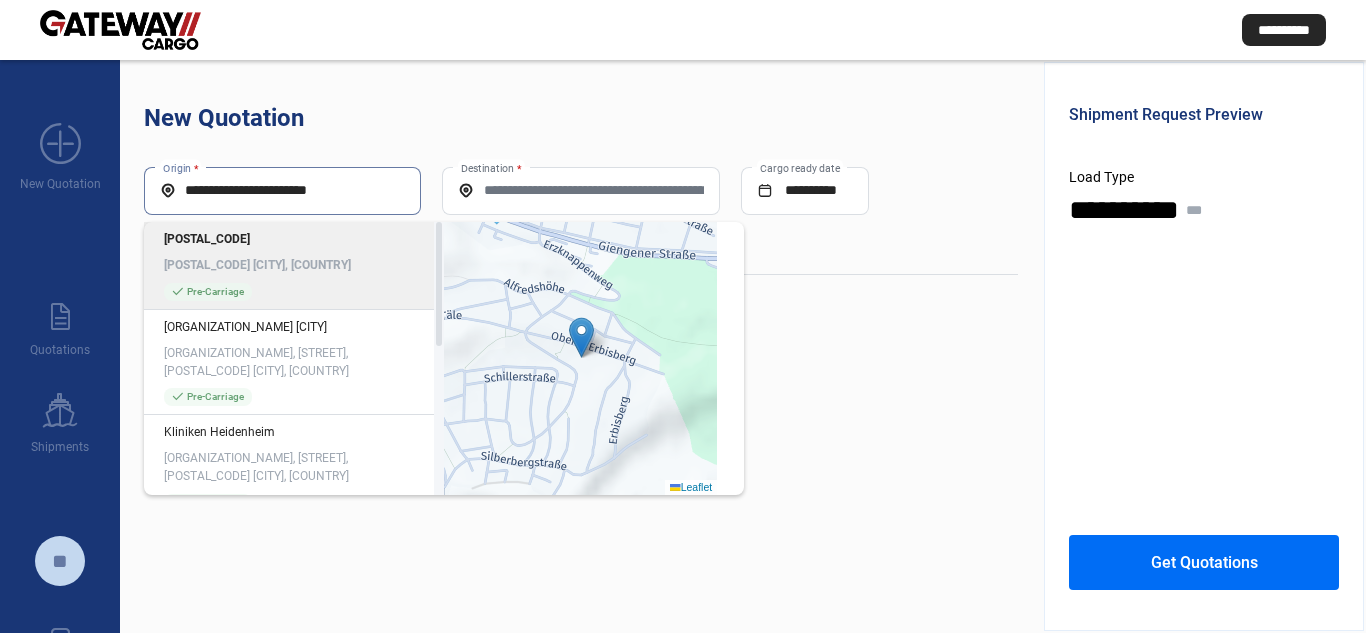 drag, startPoint x: 295, startPoint y: 195, endPoint x: 774, endPoint y: 199, distance: 479.0167 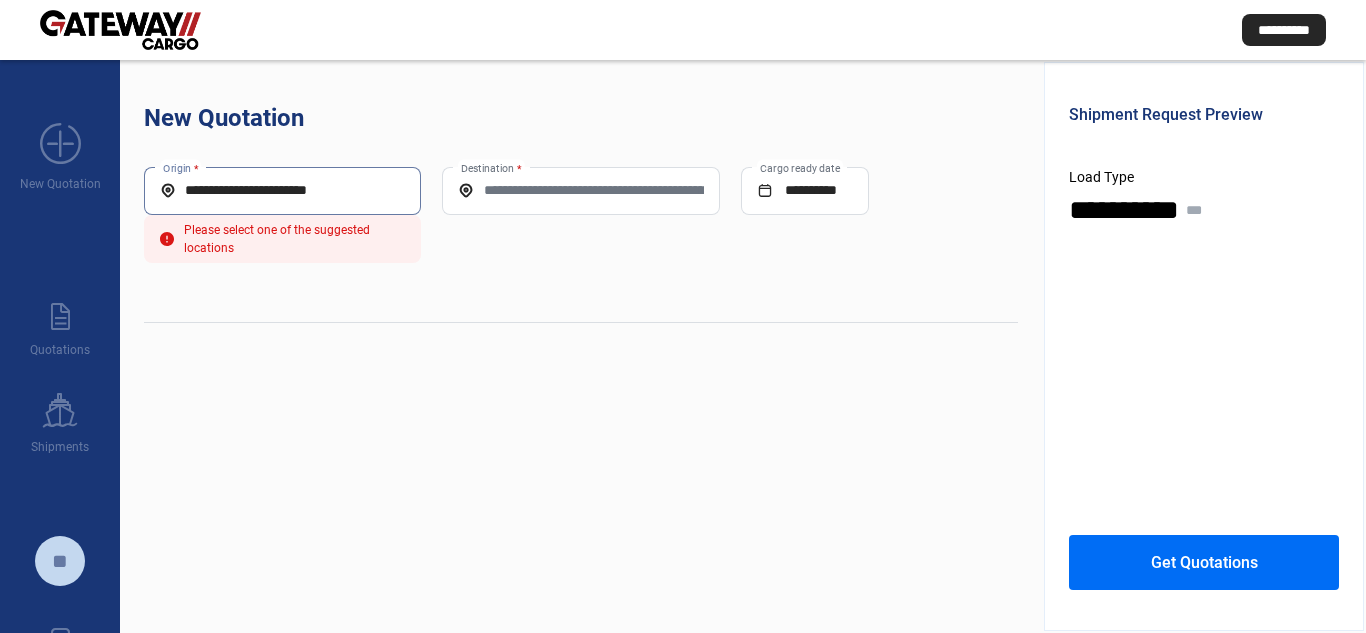 click on "**********" at bounding box center [282, 190] 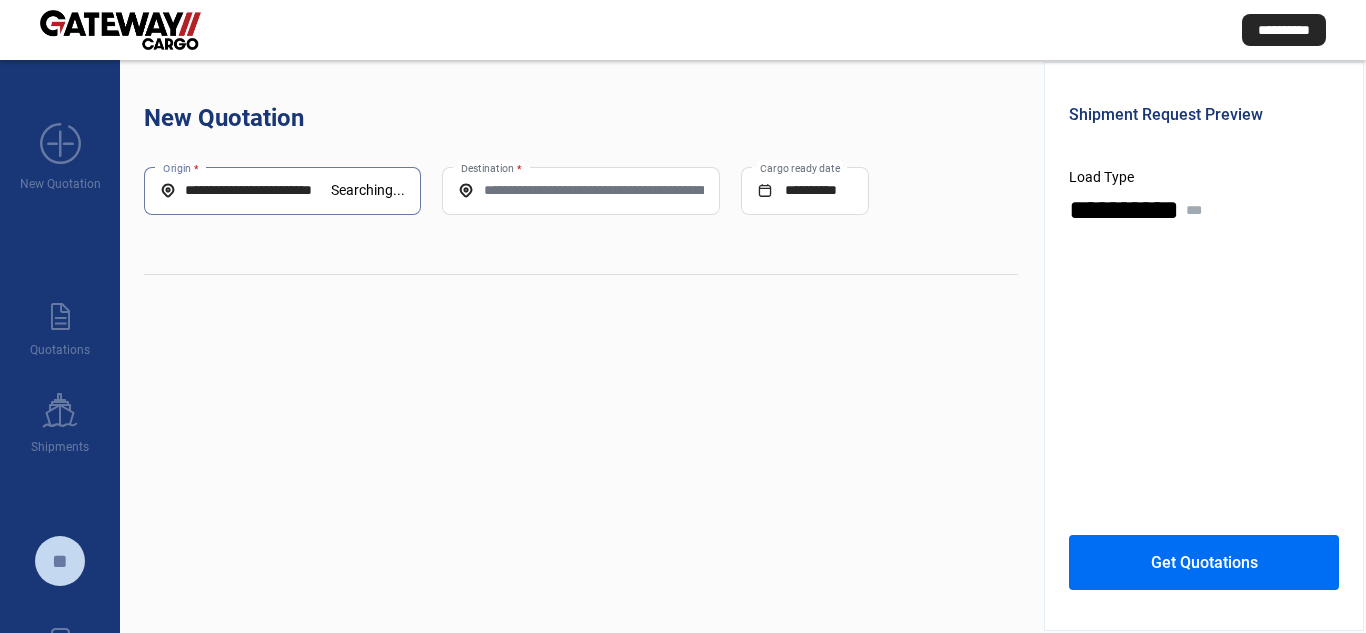 scroll, scrollTop: 0, scrollLeft: 32, axis: horizontal 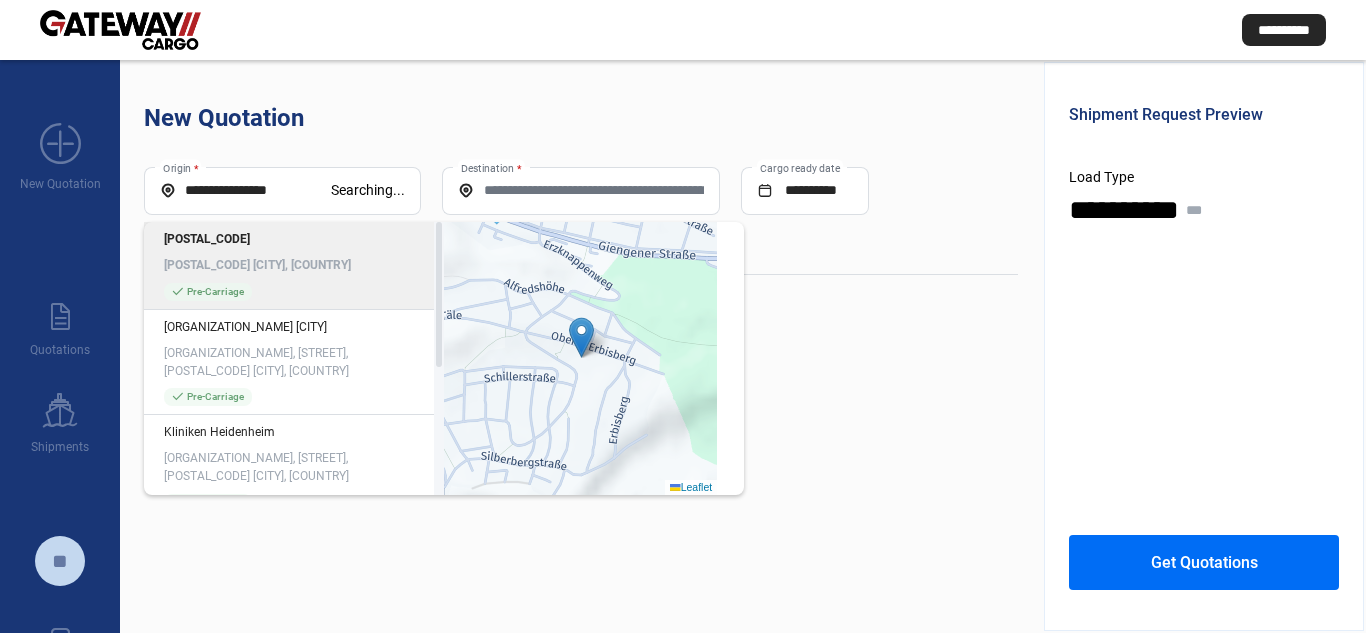 click on "[POSTAL_CODE] [POSTAL_CODE] [CITY], [COUNTRY]" 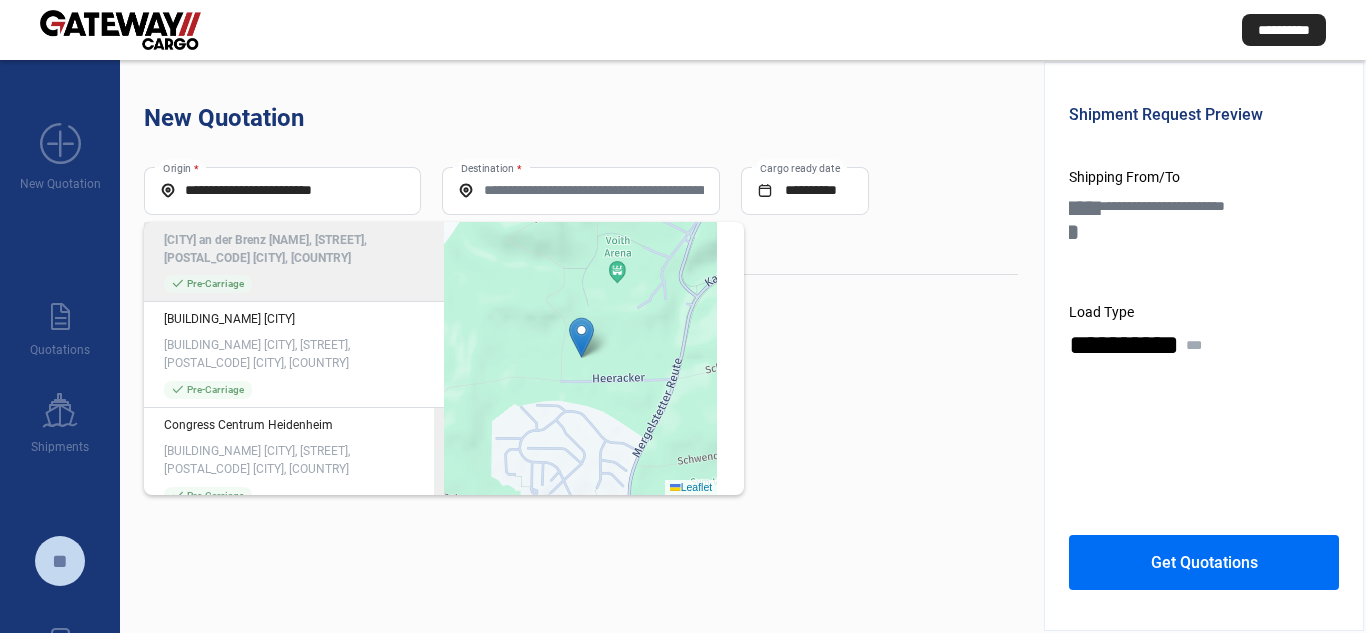 scroll, scrollTop: 0, scrollLeft: 0, axis: both 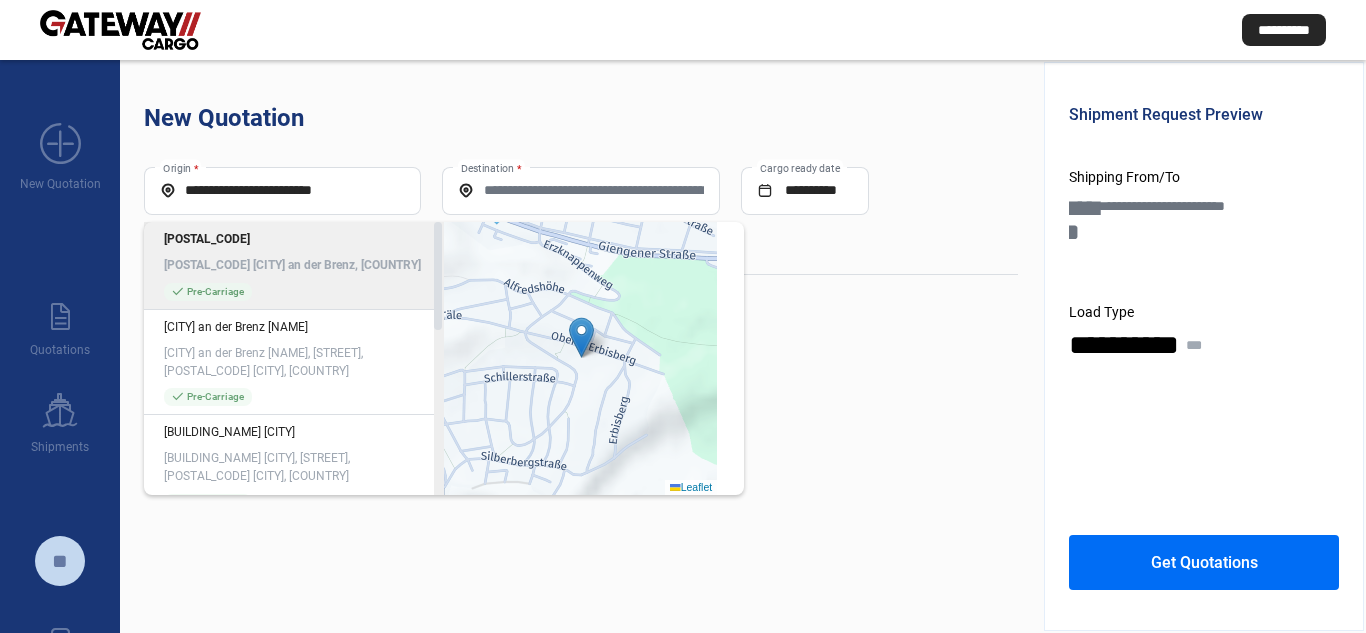 drag, startPoint x: 439, startPoint y: 303, endPoint x: 398, endPoint y: 228, distance: 85.47514 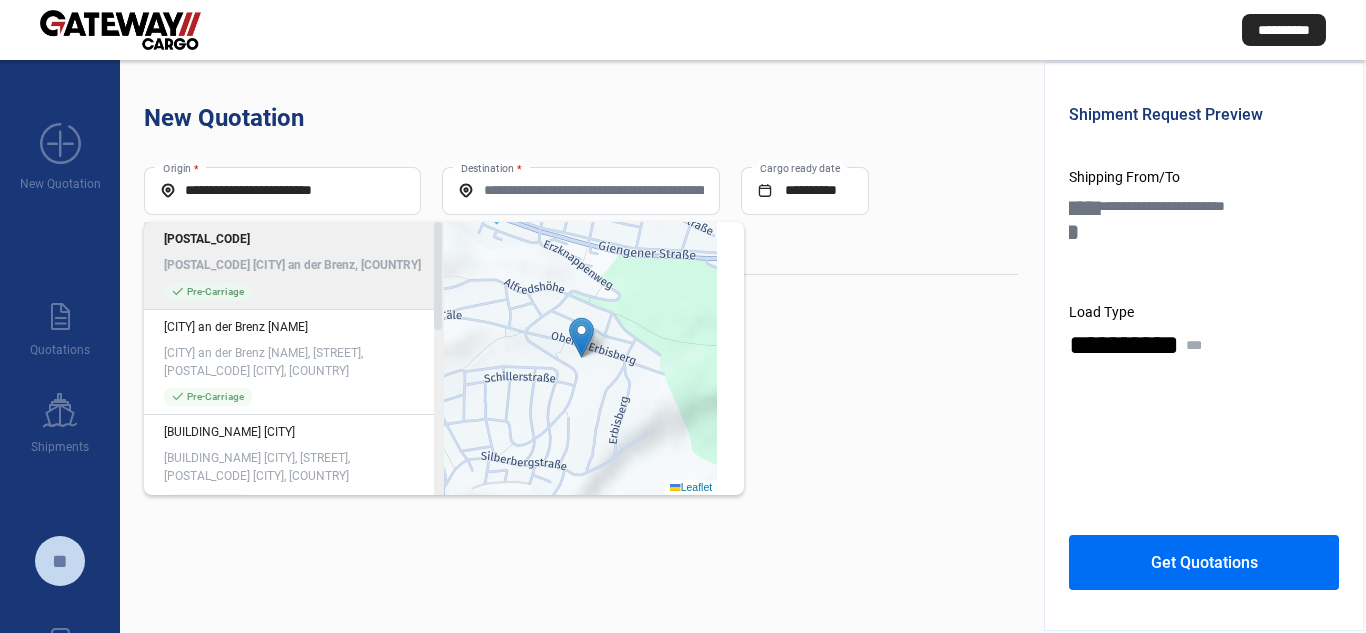click on "[POSTAL_CODE] [POSTAL_CODE] [CITY] an der Brenz, [COUNTRY] check_mark  Pre-Carriage [CITY] an der Brenz [NAME] [CITY] an der Brenz [NAME], [STREET], [POSTAL_CODE] [CITY], [COUNTRY] check_mark  Pre-Carriage [BUILDING_NAME] [CITY] [BUILDING_NAME] [CITY], [STREET], [POSTAL_CODE] [CITY], [COUNTRY] check_mark  Pre-Carriage [BUILDING_NAME] [CITY] [BUILDING_NAME] [CITY], [STREET], [POSTAL_CODE] [CITY], [COUNTRY] check_mark  Pre-Carriage [PARK_NAME] [CITY] [PARK_NAME] [CITY], [STREET], [POSTAL_CODE] [CITY], [COUNTRY] check_mark  Pre-Carriage [CITY] [POSTAL_CODE] [CITY] [POSTAL_CODE], [CITY], [COUNTRY] check_mark  Pre-Carriage [STREET_NAME] [POSTAL_CODE] [STREET_NAME] [POSTAL_CODE], [CITY], [COUNTRY] check_mark  Pre-Carriage" 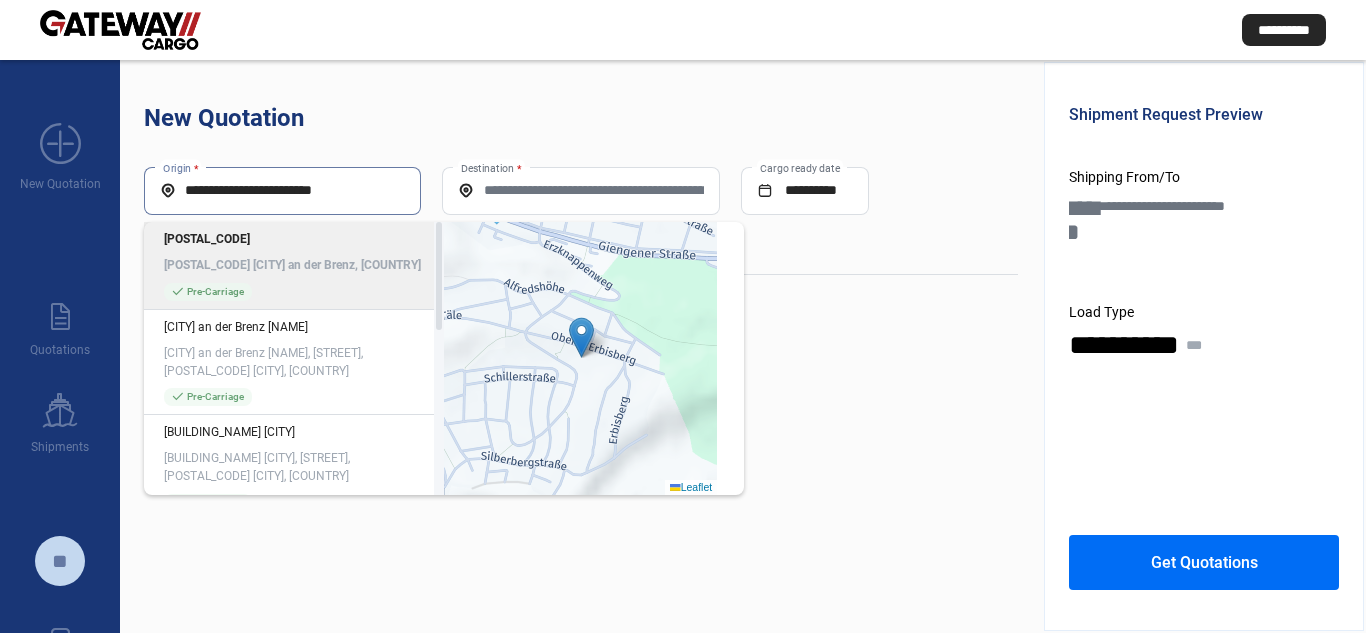 click on "**********" at bounding box center (282, 190) 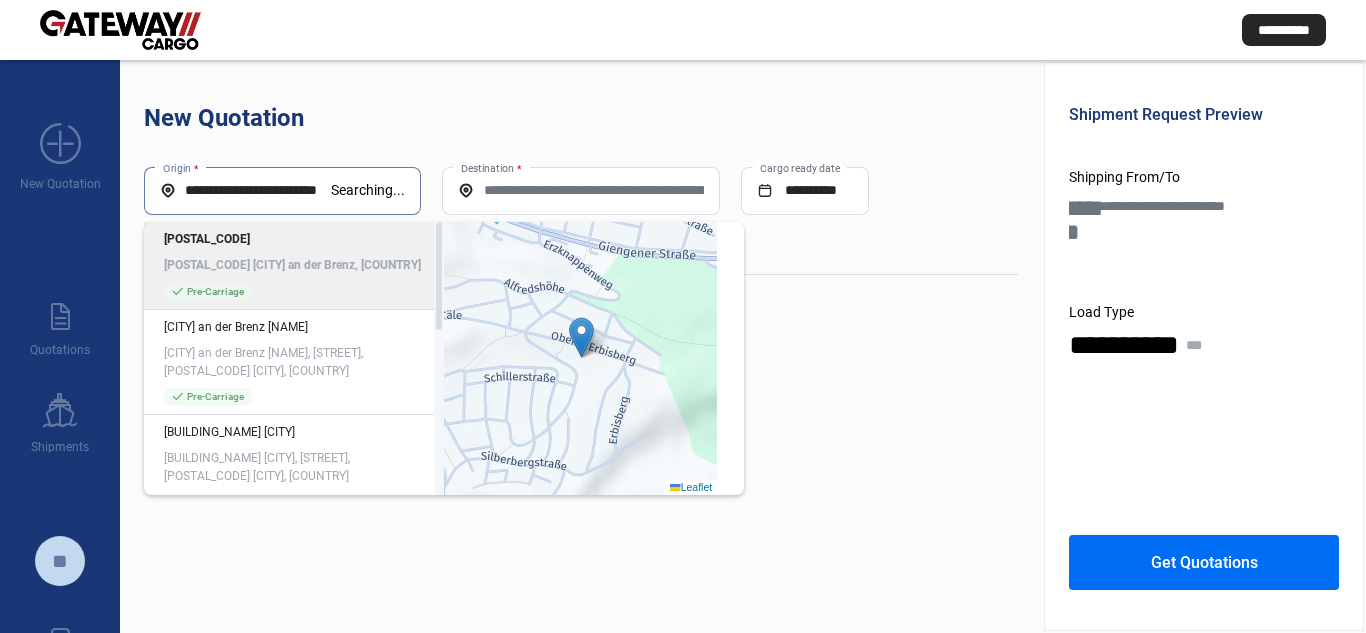 drag, startPoint x: 307, startPoint y: 187, endPoint x: 969, endPoint y: 208, distance: 662.333 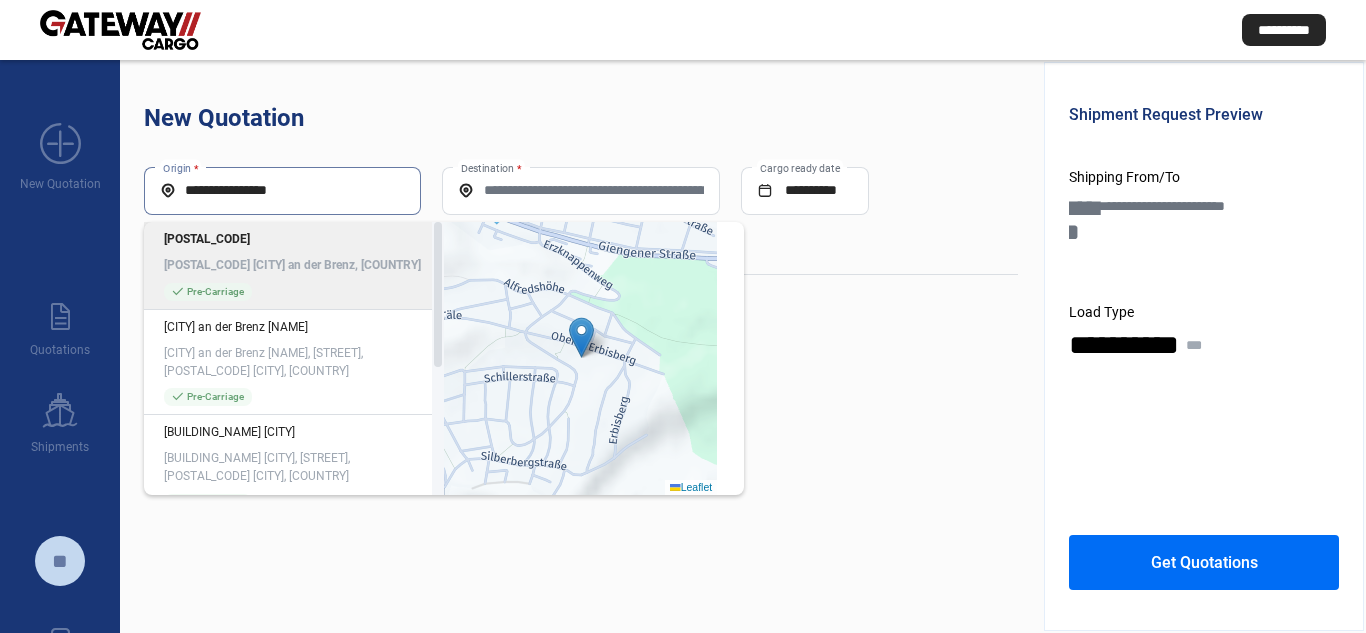 scroll, scrollTop: 273, scrollLeft: 0, axis: vertical 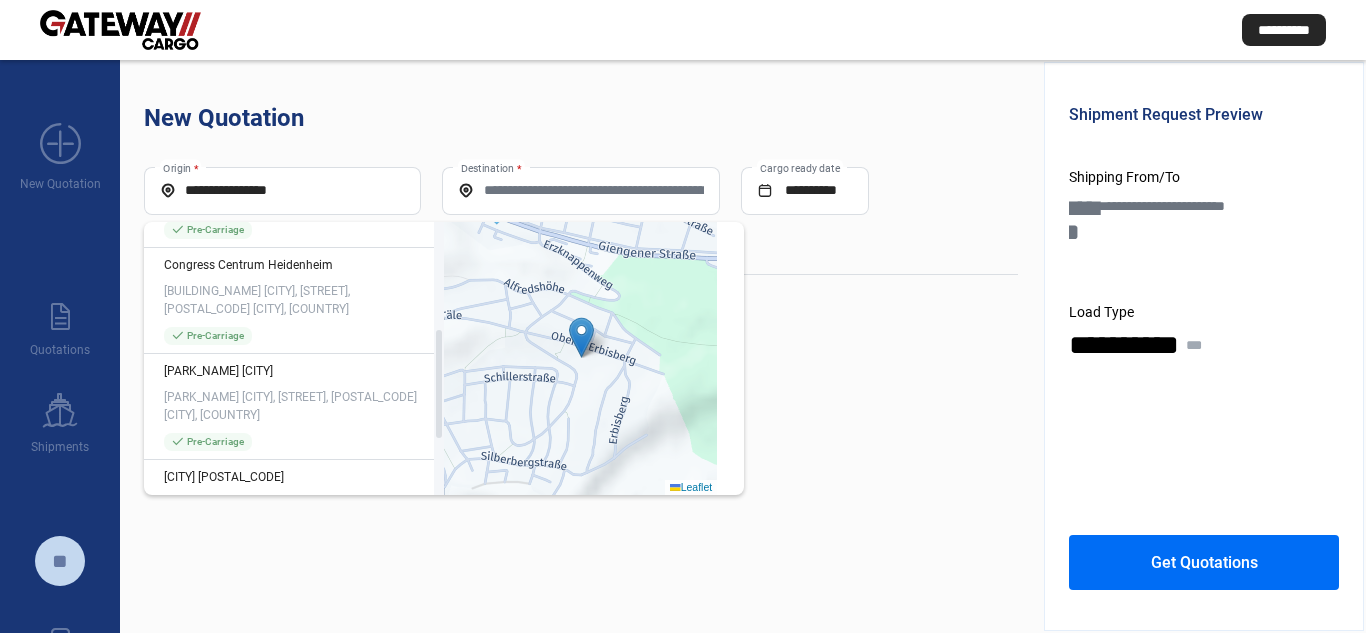 drag, startPoint x: 442, startPoint y: 329, endPoint x: 446, endPoint y: 359, distance: 30.265491 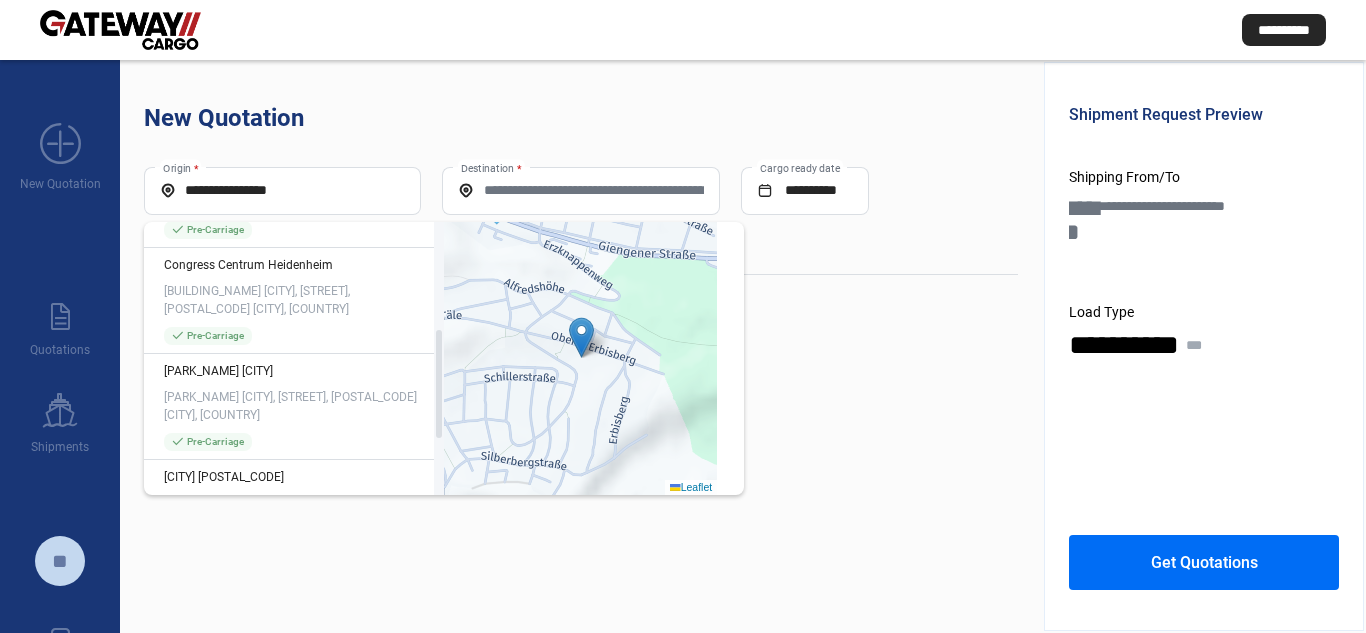 click on "[POSTAL_CODE] [POSTAL_CODE] [CITY] an der Brenz, [COUNTRY] check_mark  Pre-Carriage [CITY] an der Brenz [NAME] [CITY] an der Brenz [NAME], [STREET], [POSTAL_CODE] [CITY], [COUNTRY] check_mark  Pre-Carriage [BUILDING_NAME] [CITY] [BUILDING_NAME] [CITY], [STREET], [POSTAL_CODE] [CITY], [COUNTRY] check_mark  Pre-Carriage [BUILDING_NAME] [CITY] [BUILDING_NAME] [CITY], [STREET], [POSTAL_CODE] [CITY], [COUNTRY] check_mark  Pre-Carriage [PARK_NAME] [CITY] [PARK_NAME] [CITY], [STREET], [POSTAL_CODE] [CITY], [COUNTRY] check_mark  Pre-Carriage [CITY] [POSTAL_CODE] [CITY] [POSTAL_CODE], [CITY], [COUNTRY] check_mark  Pre-Carriage [STREET_NAME] [POSTAL_CODE] [STREET_NAME] [POSTAL_CODE], [CITY], [COUNTRY] check_mark  Pre-Carriage  Leaflet" 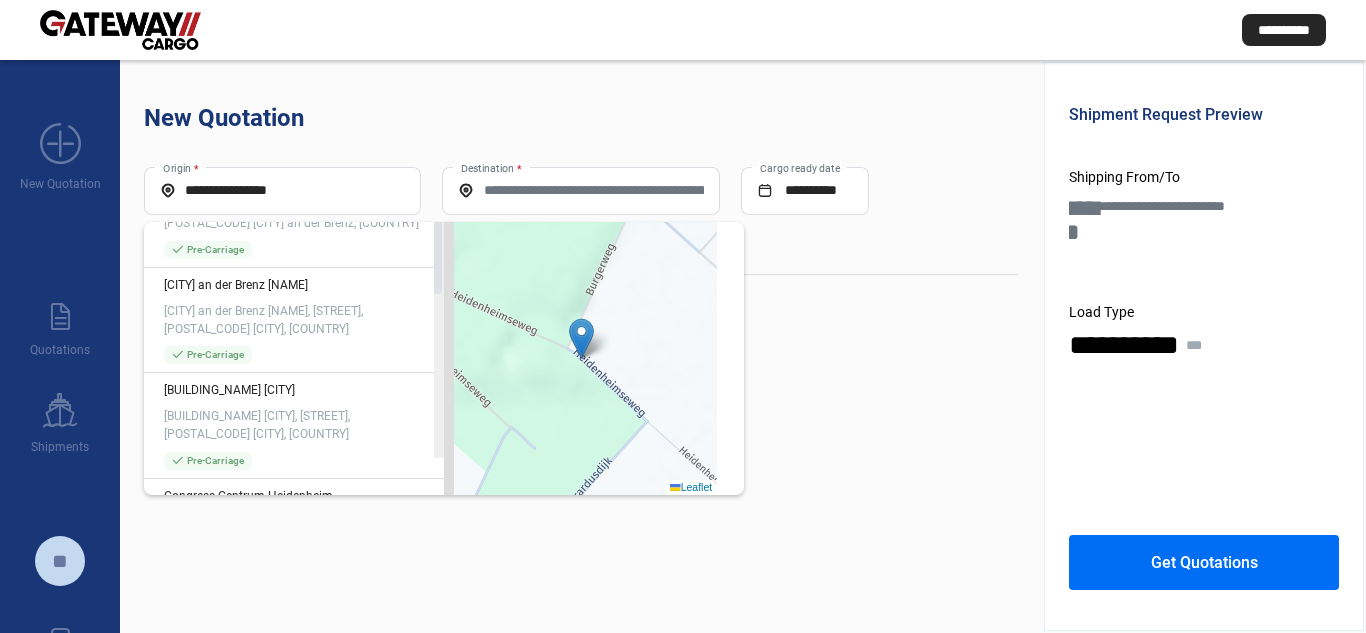 scroll, scrollTop: 0, scrollLeft: 0, axis: both 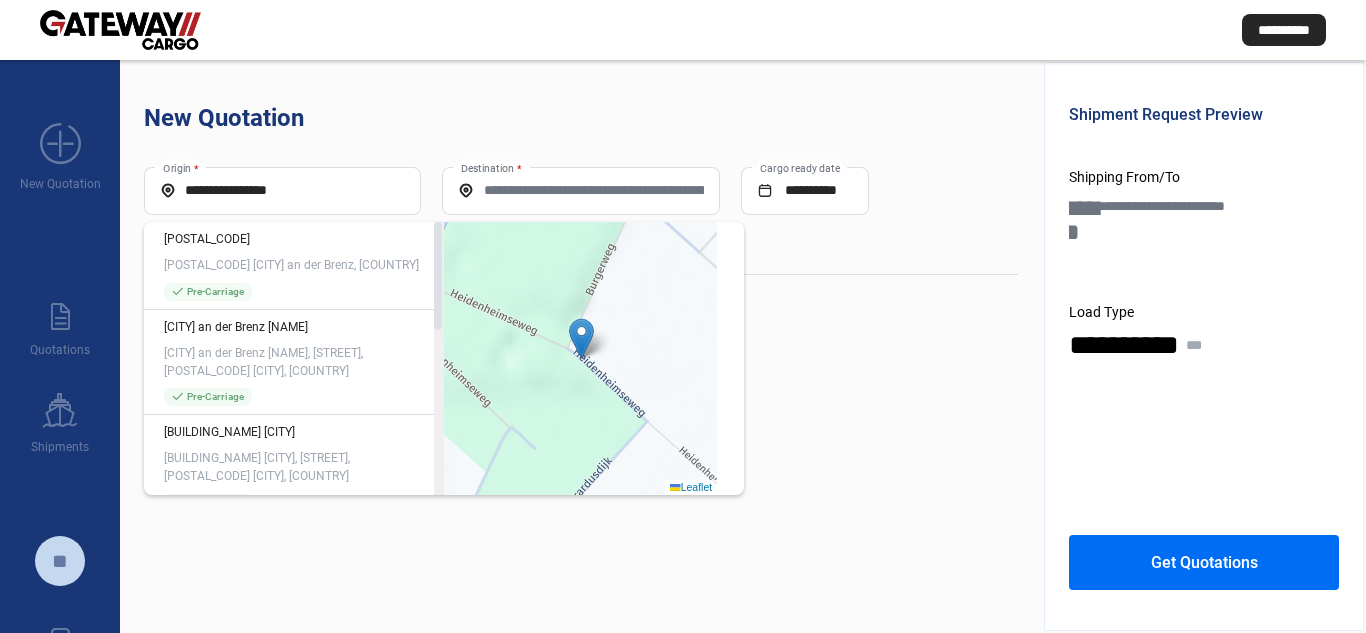 drag, startPoint x: 438, startPoint y: 362, endPoint x: 460, endPoint y: 178, distance: 185.31055 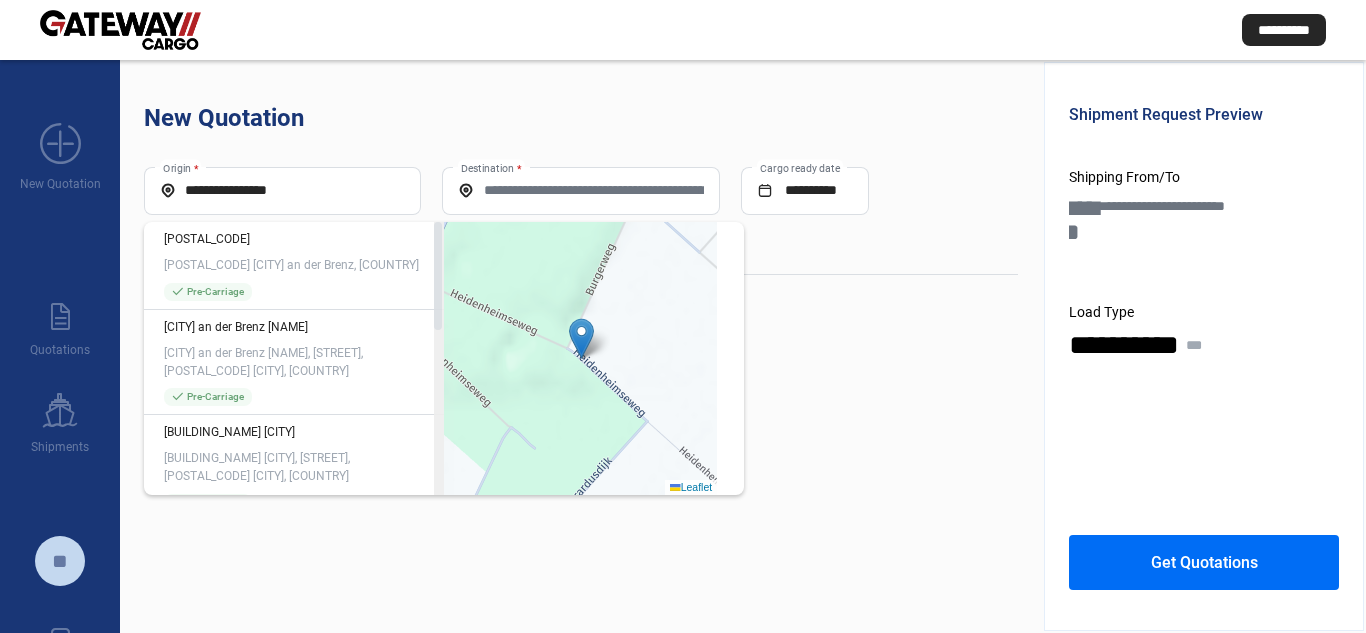 click on "**********" 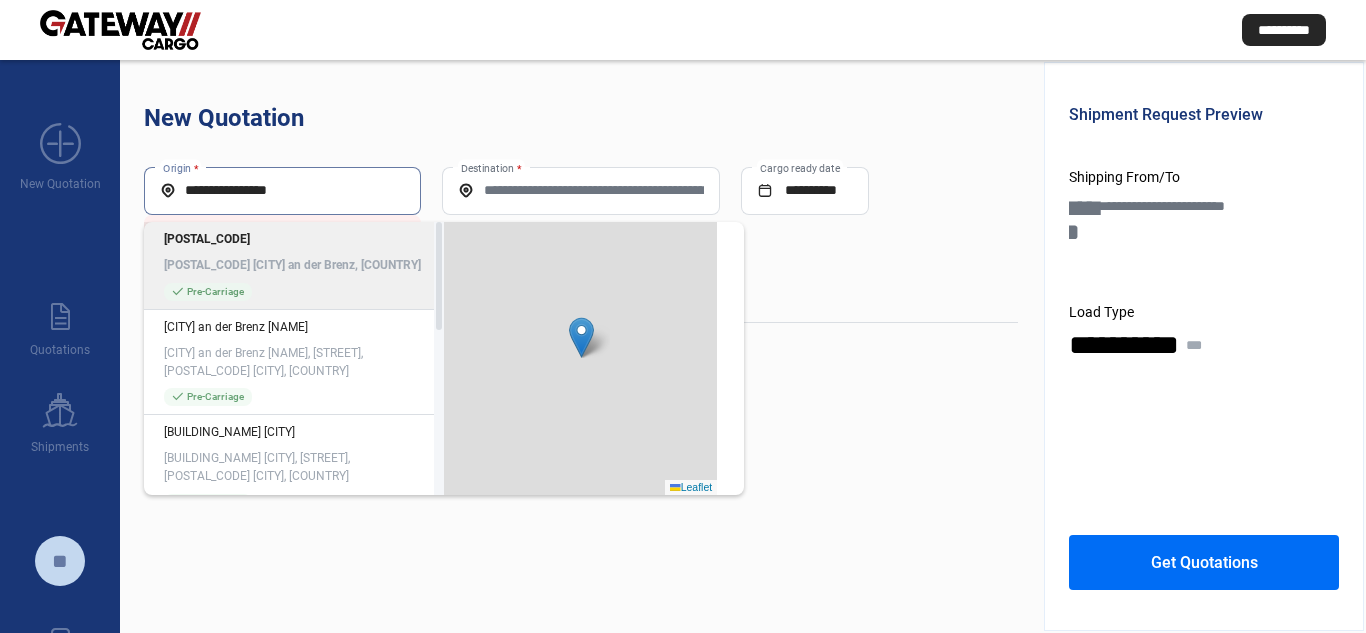 click on "**********" at bounding box center (282, 190) 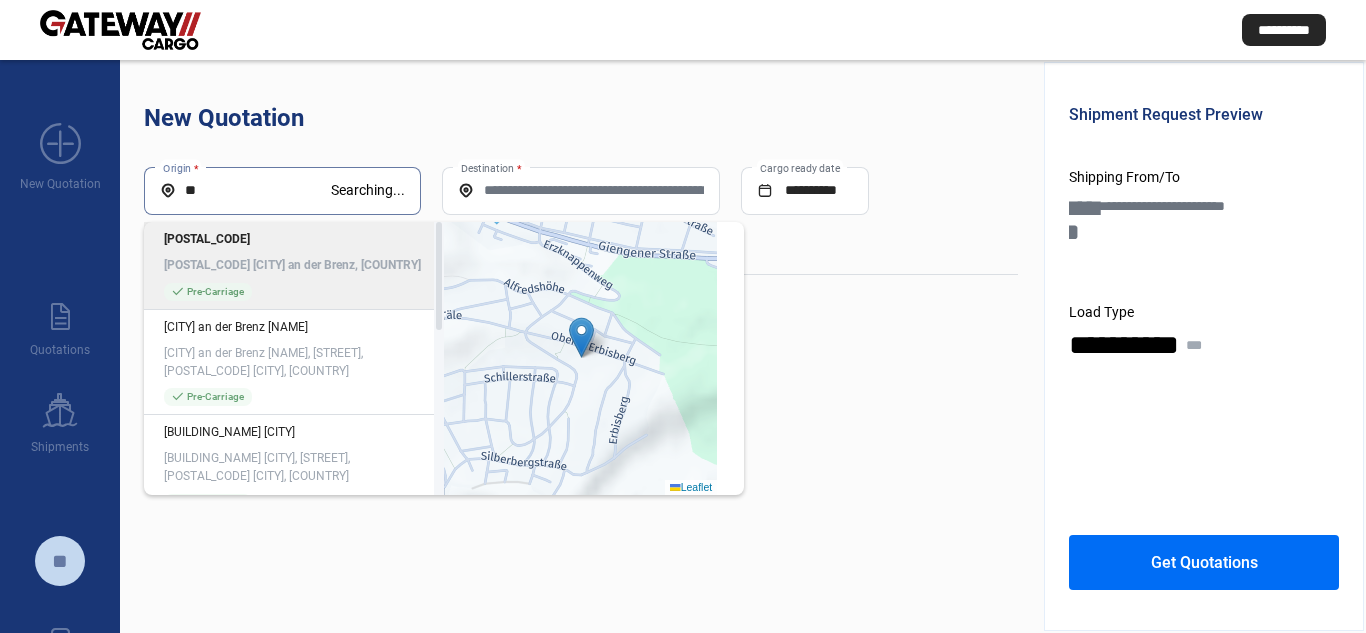 type on "*" 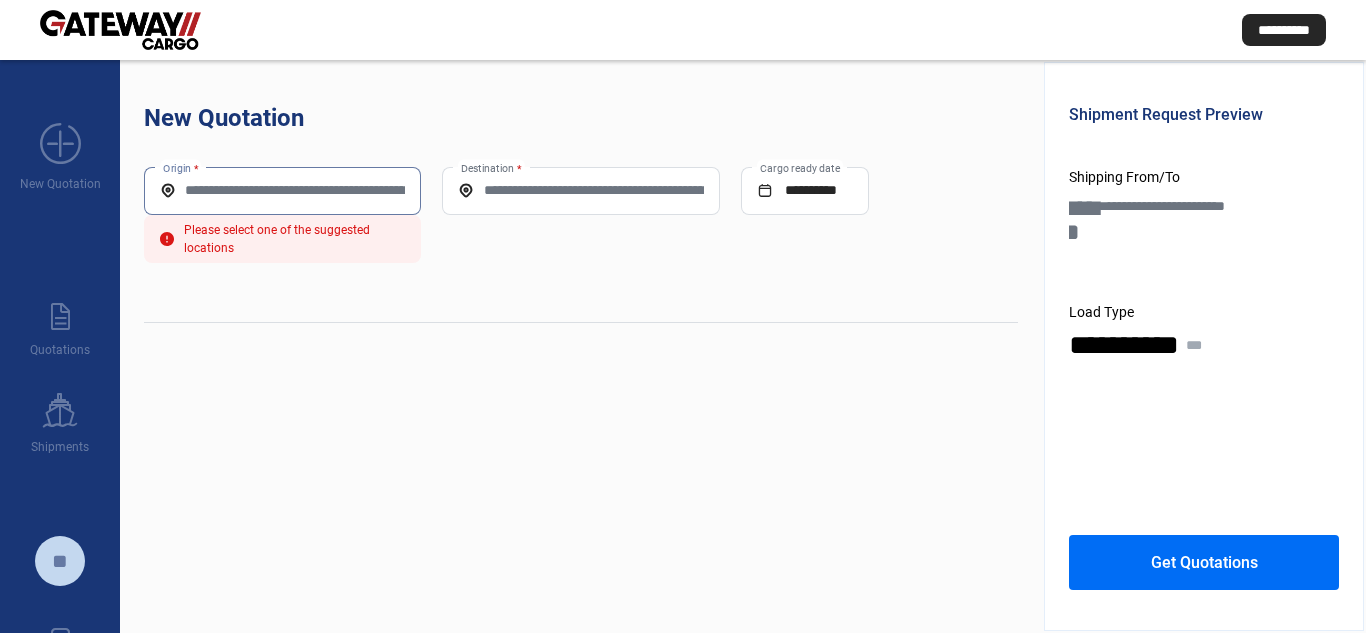 paste on "**********" 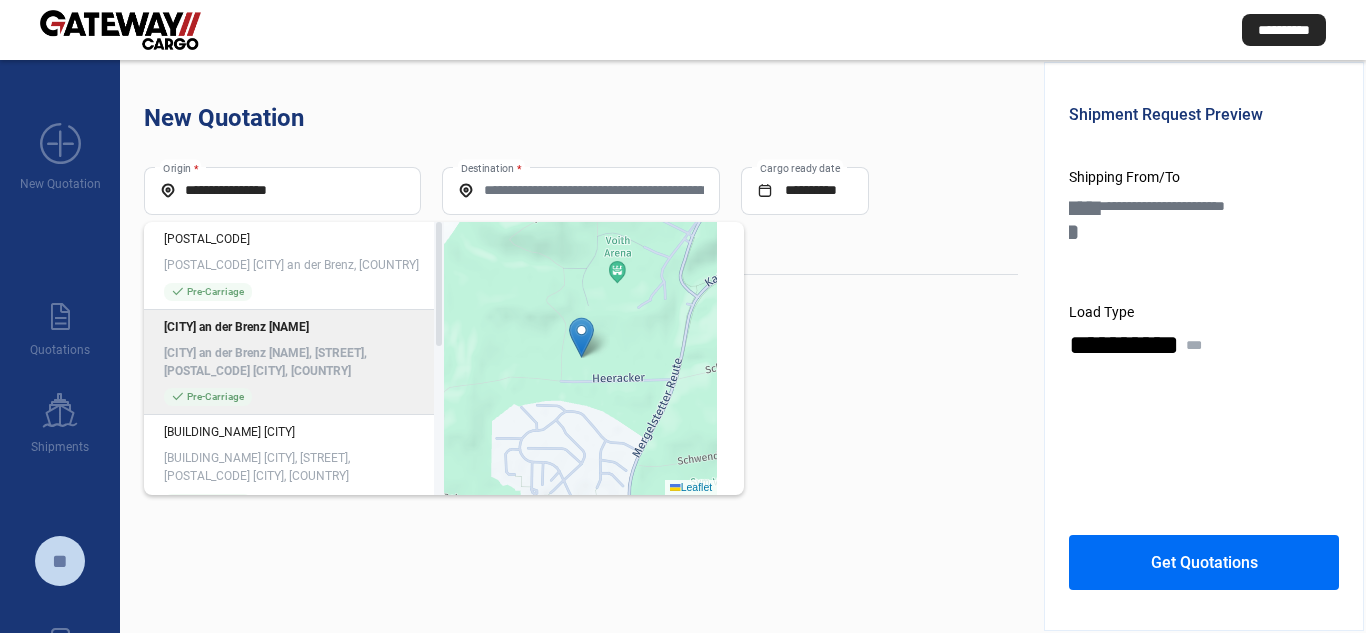 drag, startPoint x: 432, startPoint y: 320, endPoint x: 431, endPoint y: 346, distance: 26.019224 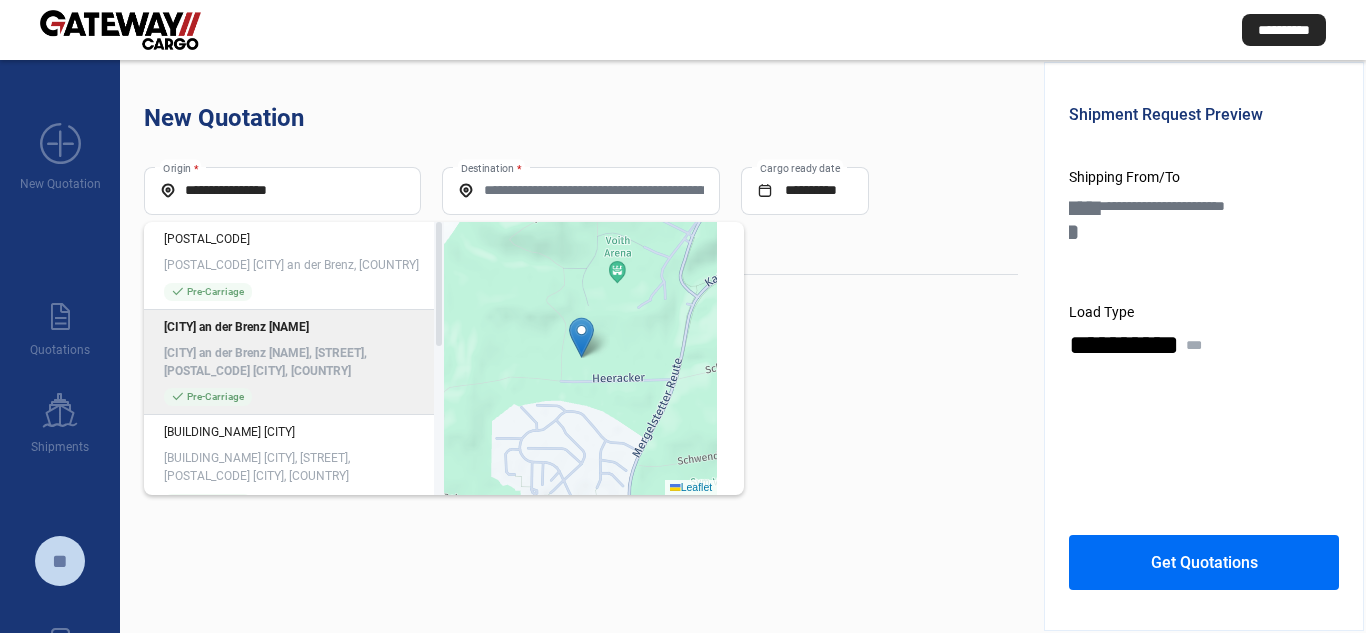 click on "[CITY] an der Brenz [NAME] [CITY] an der Brenz [NAME], [STREET], [POSTAL_CODE] [CITY], [COUNTRY] check_mark  Pre-Carriage" 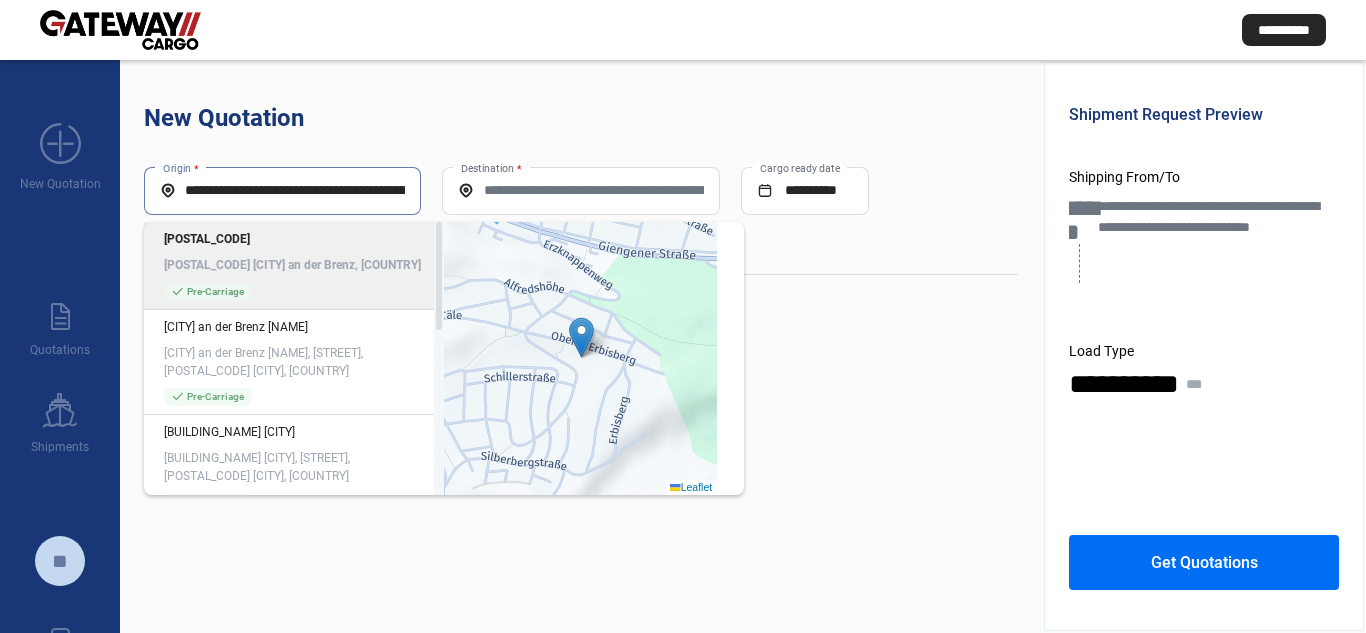 click on "**********" at bounding box center (282, 190) 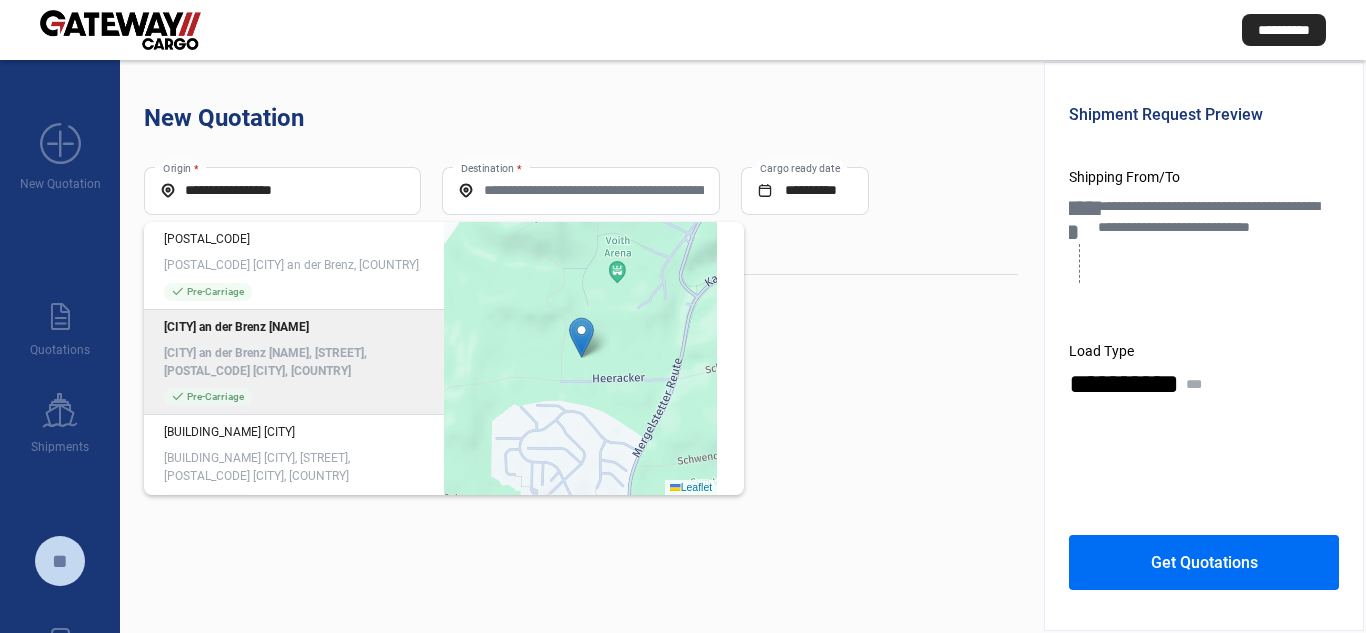 scroll, scrollTop: 273, scrollLeft: 0, axis: vertical 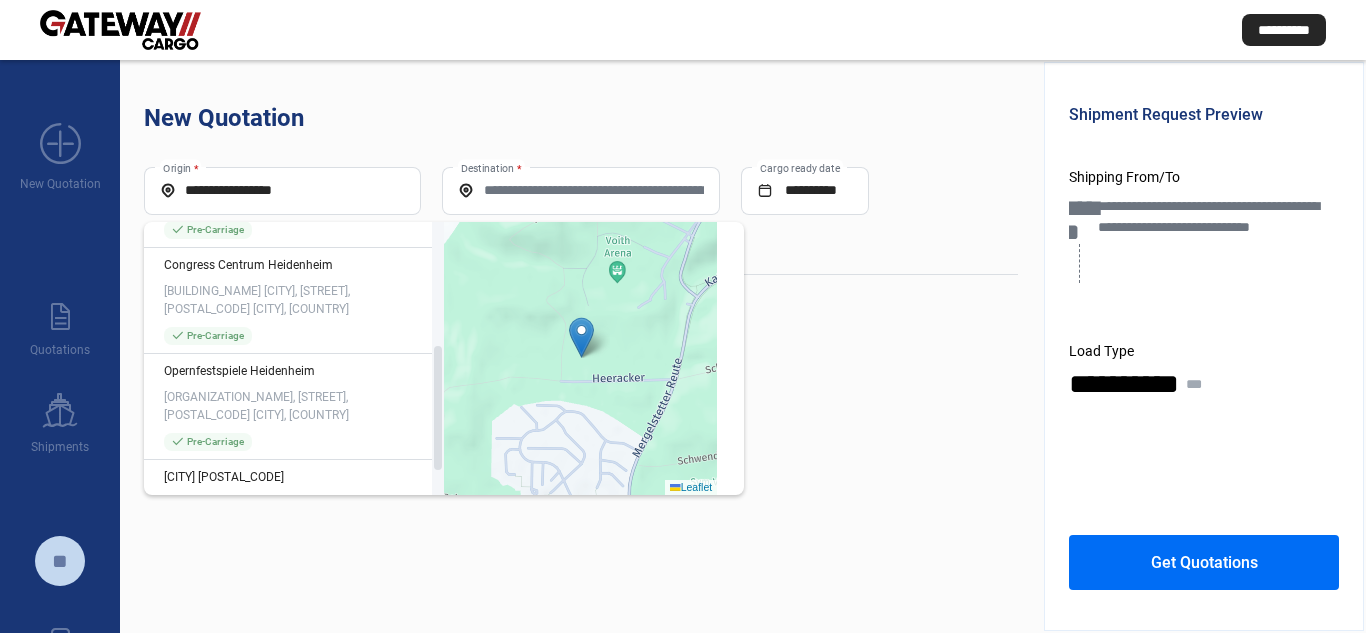 drag, startPoint x: 442, startPoint y: 303, endPoint x: 438, endPoint y: 367, distance: 64.12488 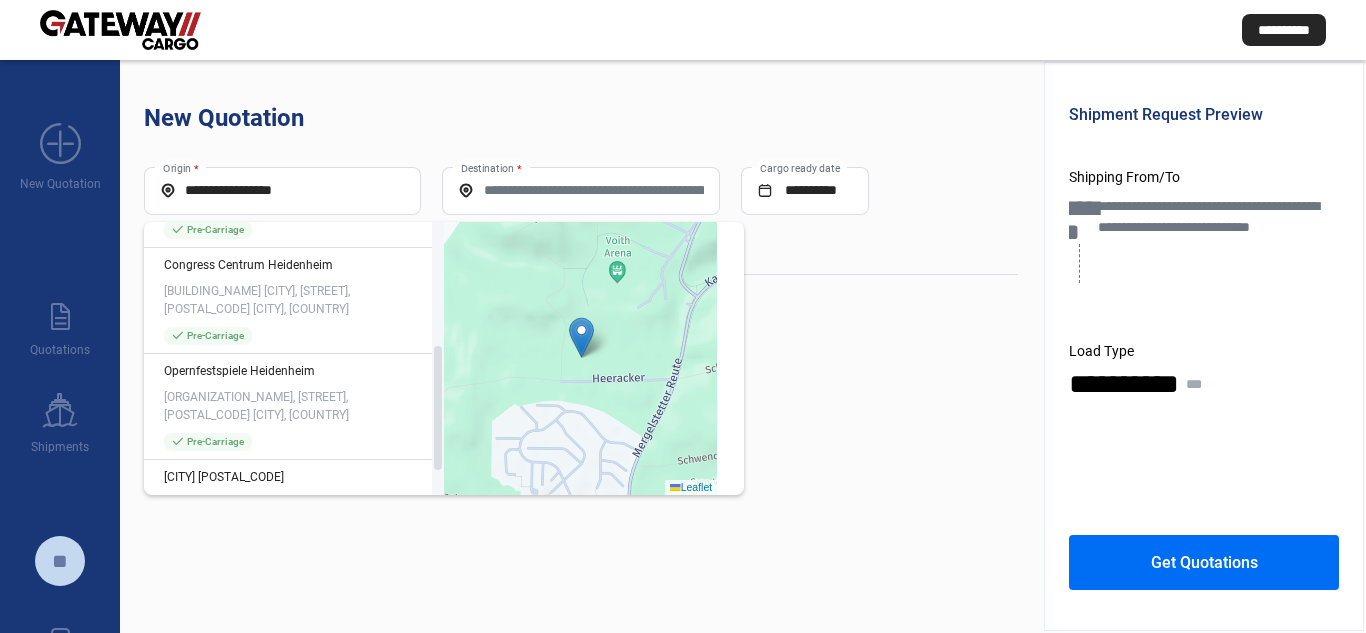 click 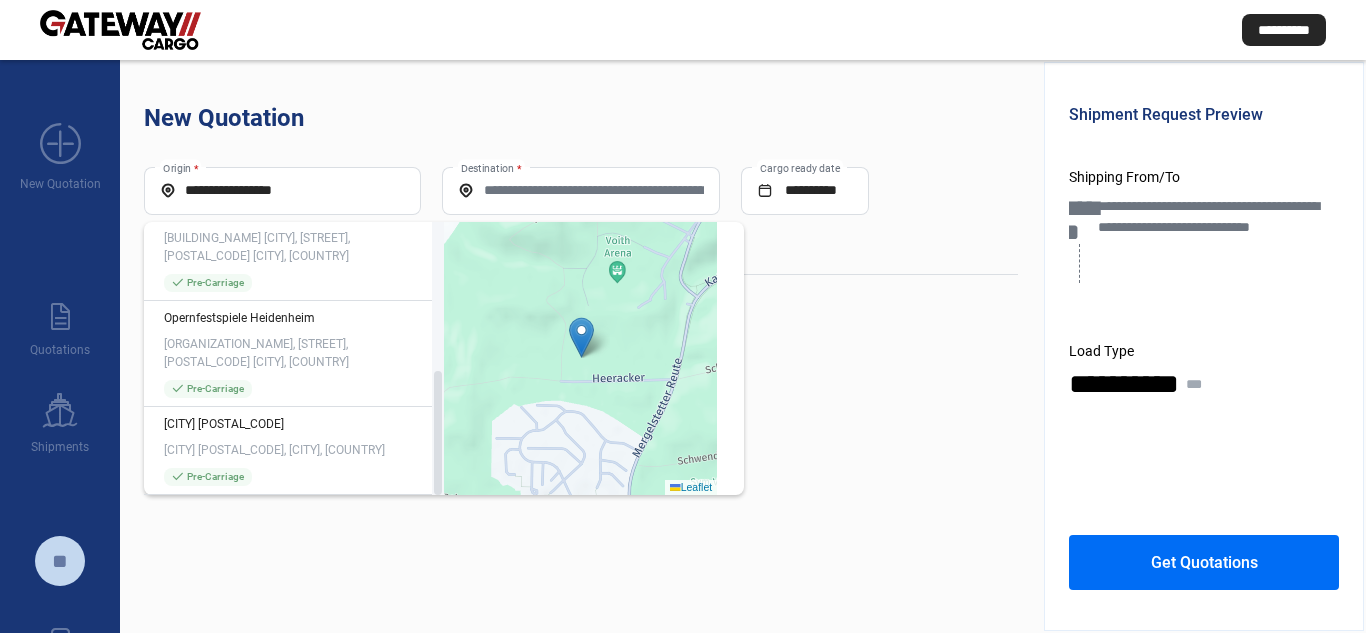drag, startPoint x: 443, startPoint y: 373, endPoint x: 439, endPoint y: 227, distance: 146.05478 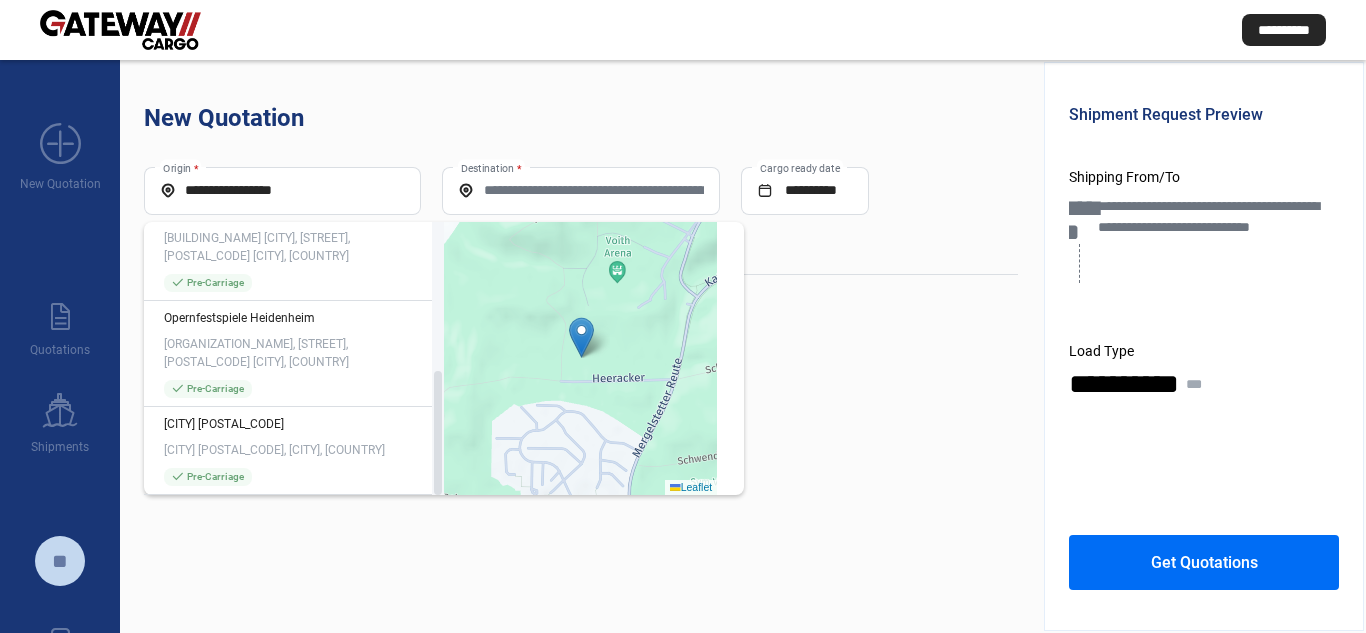 click 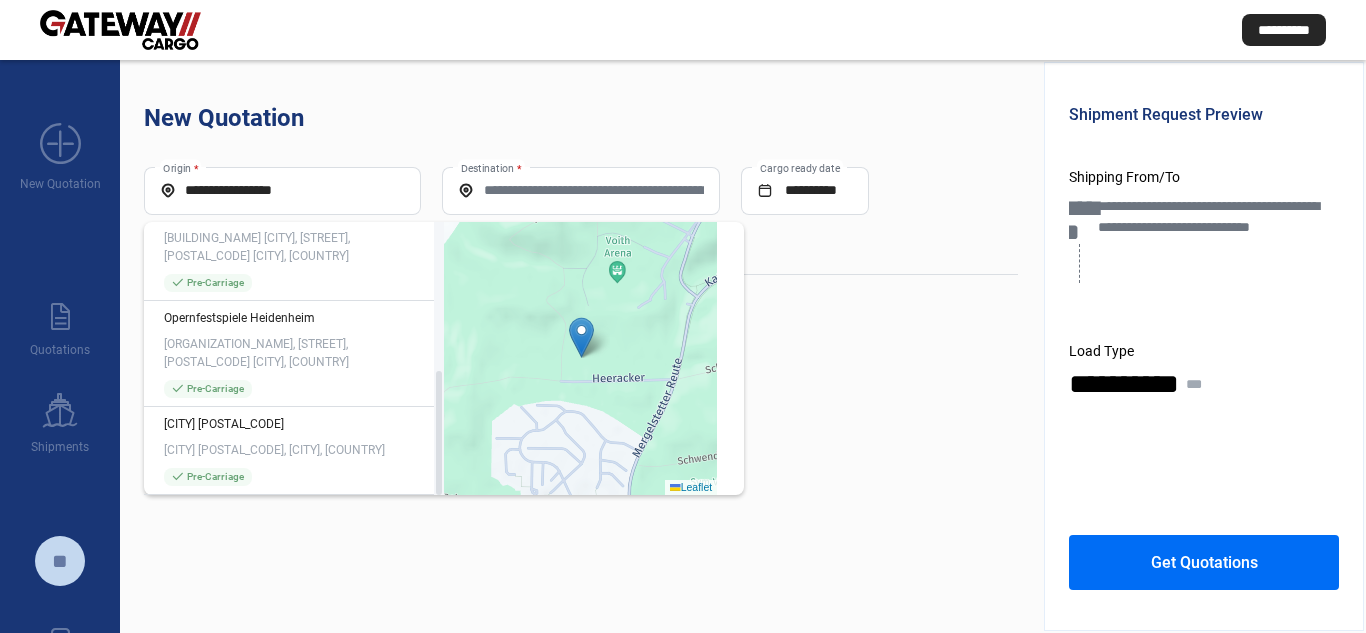 scroll, scrollTop: 53, scrollLeft: 0, axis: vertical 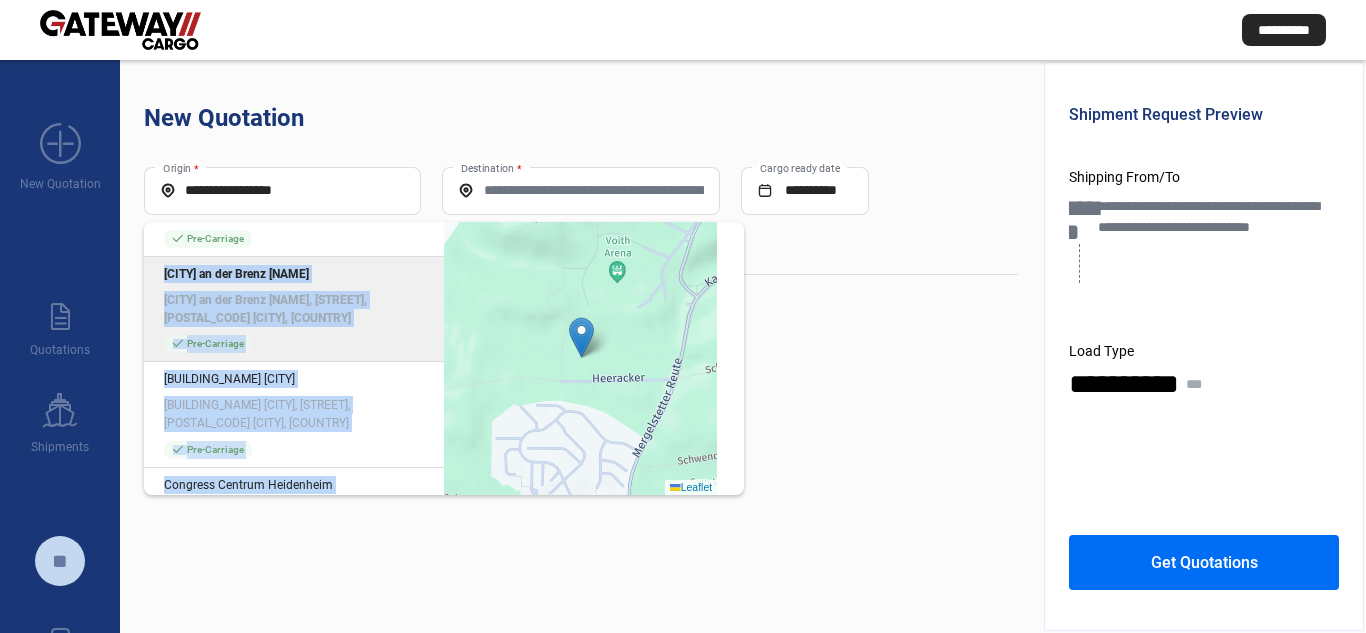 drag, startPoint x: 432, startPoint y: 350, endPoint x: 425, endPoint y: 208, distance: 142.17242 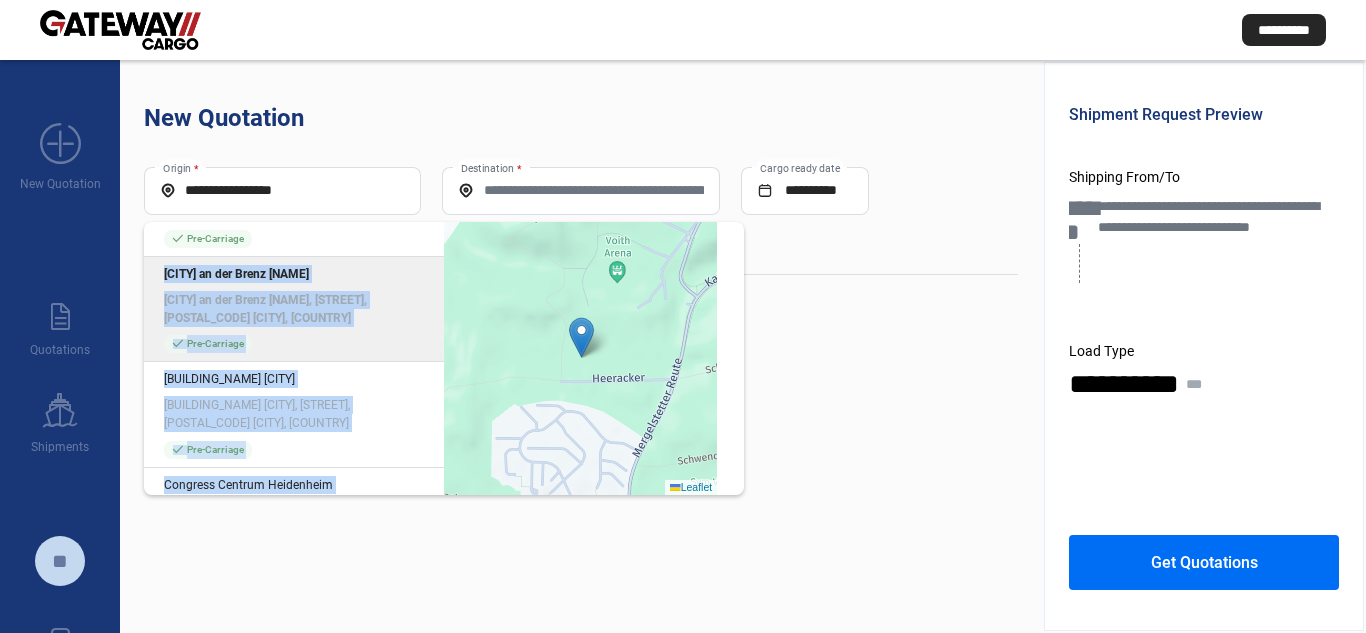 click on "Origin * [POSTAL_CODE] [POSTAL_CODE] [CITY] an der Brenz, [COUNTRY] check_mark  Pre-Carriage [CITY] an der Brenz [NAME] [CITY] an der Brenz [NAME], [STREET], [POSTAL_CODE] [CITY], [COUNTRY] check_mark  Pre-Carriage [BUILDING_NAME] [CITY] [BUILDING_NAME] [CITY], [STREET], [POSTAL_CODE] [CITY], [COUNTRY] check_mark  Pre-Carriage [BUILDING_NAME] [CITY] [BUILDING_NAME] [CITY], [STREET], [POSTAL_CODE] [CITY], [COUNTRY] check_mark  Pre-Carriage [ORGANIZATION_NAME] [CITY] [ORGANIZATION_NAME] [CITY], [STREET], [POSTAL_CODE] [CITY], [COUNTRY] check_mark  Pre-Carriage [CITY] [POSTAL_CODE] [CITY] [POSTAL_CODE], [CITY], [COUNTRY] check_mark  Pre-Carriage  Leaflet" 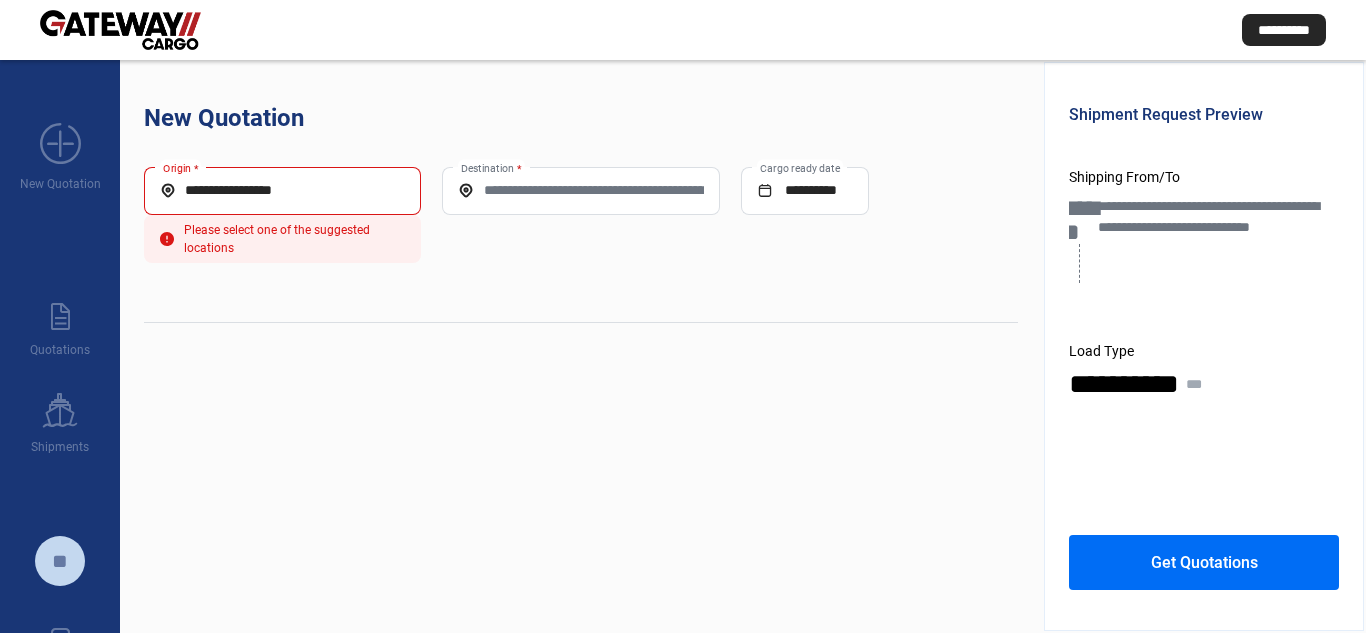 click on "**********" 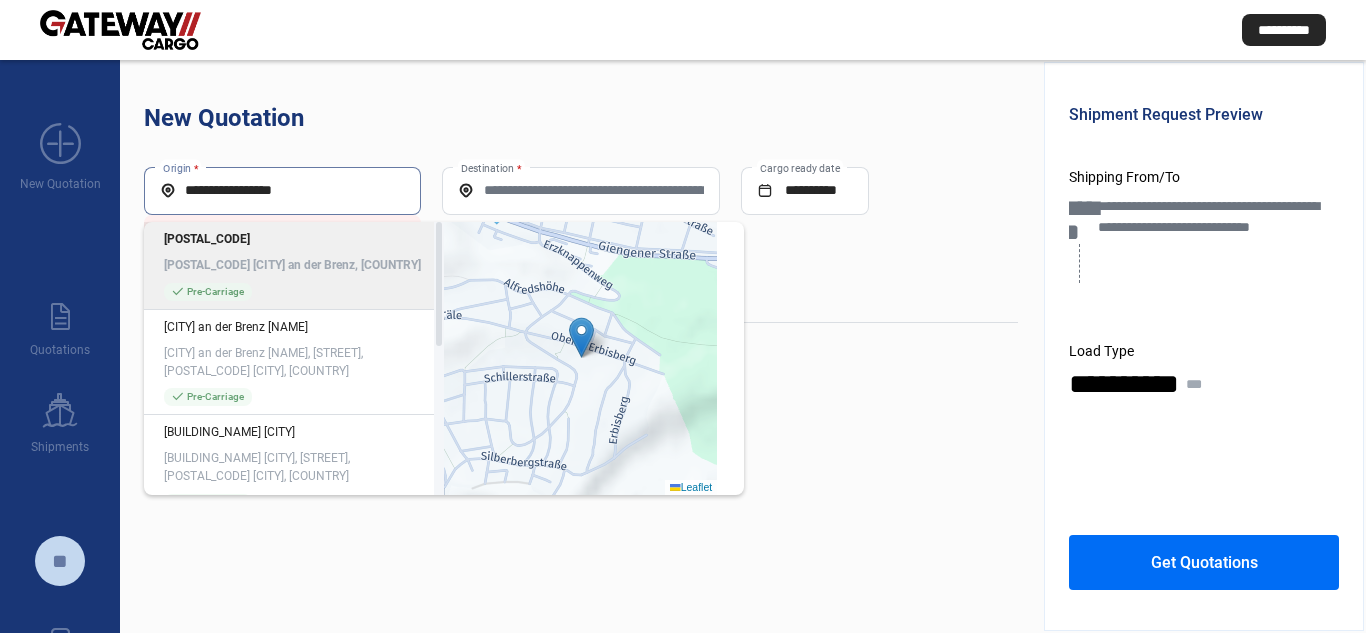 click on "**********" at bounding box center (282, 190) 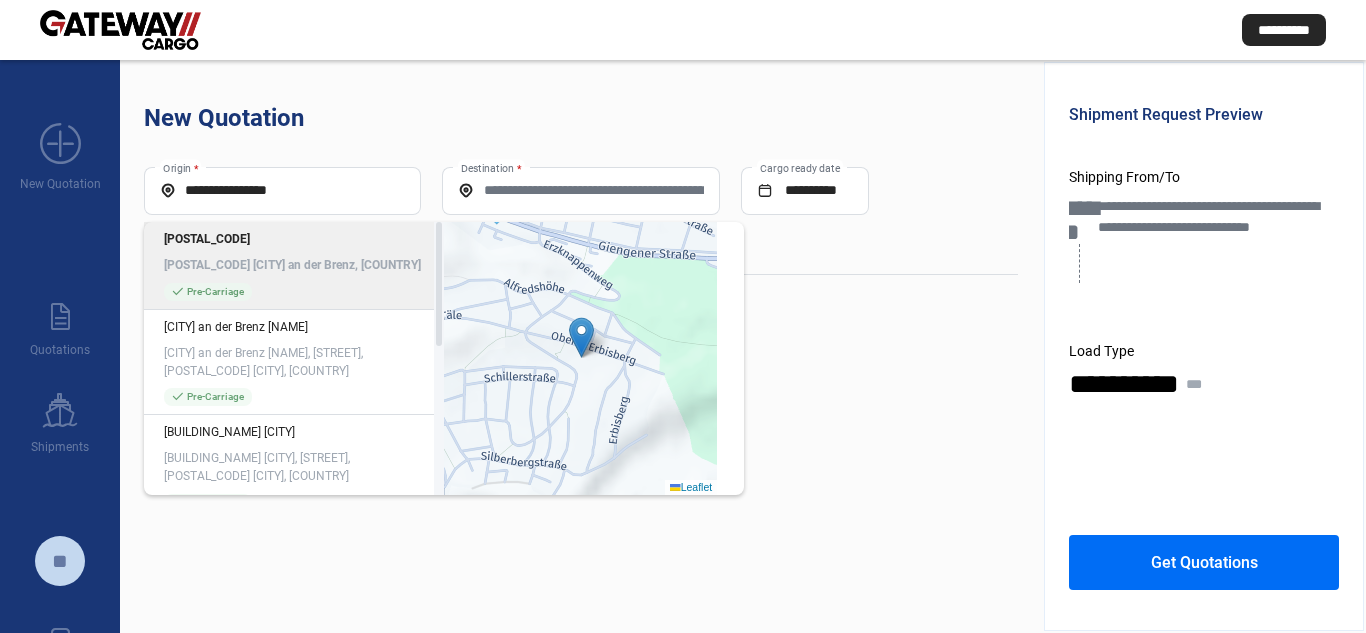 click on "[POSTAL_CODE]" 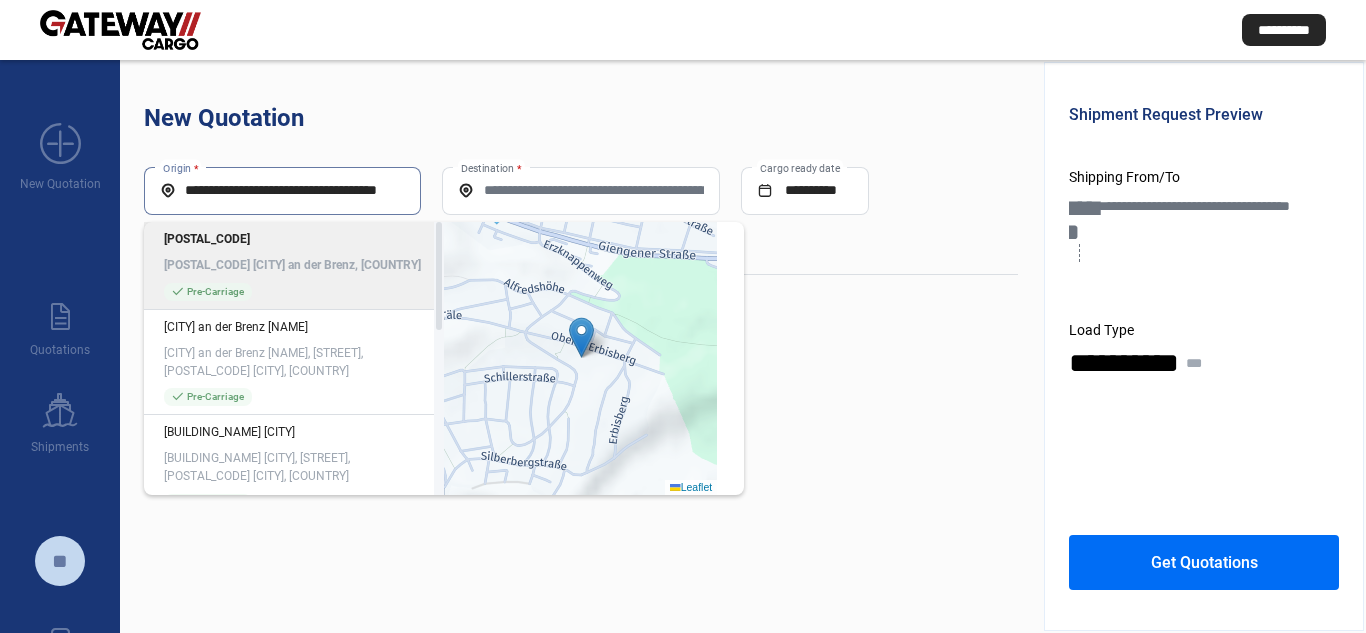 drag, startPoint x: 332, startPoint y: 189, endPoint x: 1365, endPoint y: 8, distance: 1048.7373 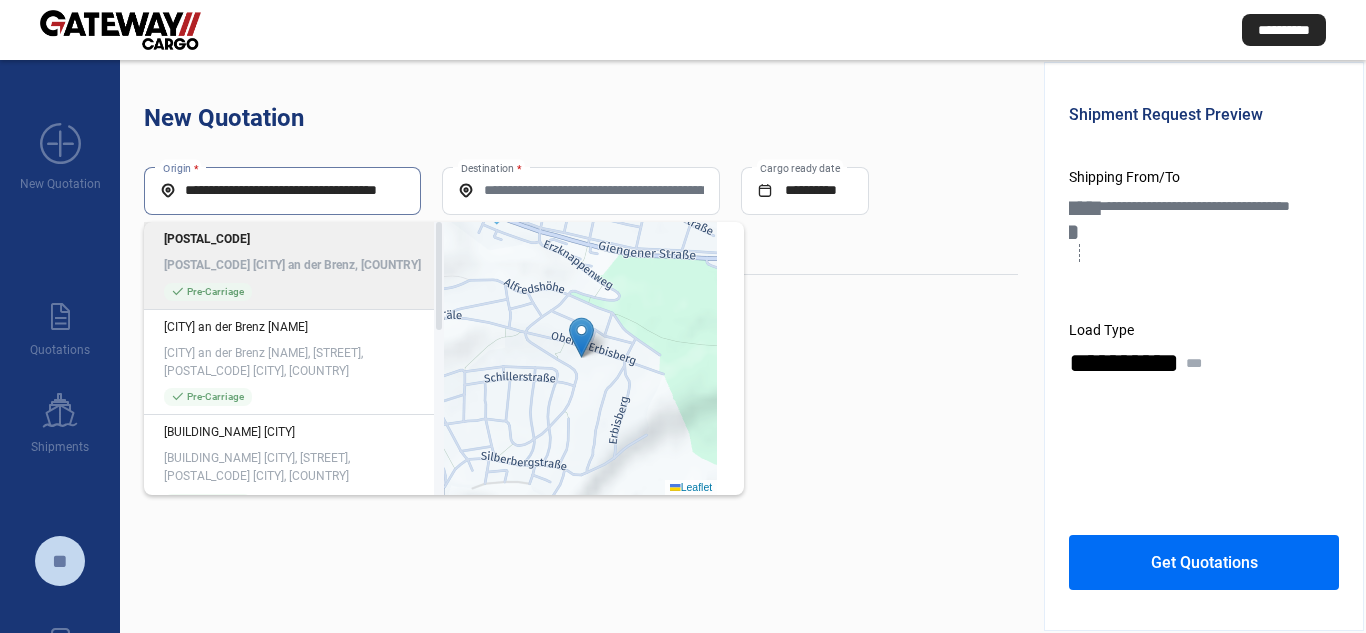 click on "**********" at bounding box center (683, 409) 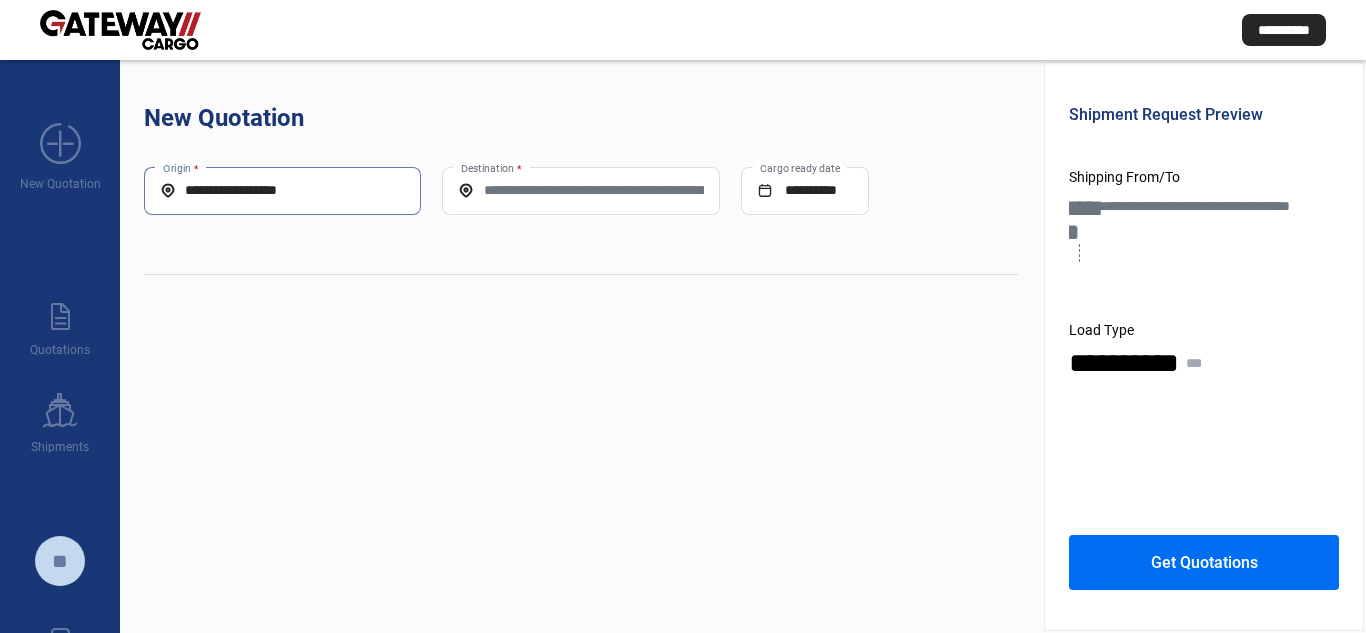 scroll, scrollTop: 0, scrollLeft: 0, axis: both 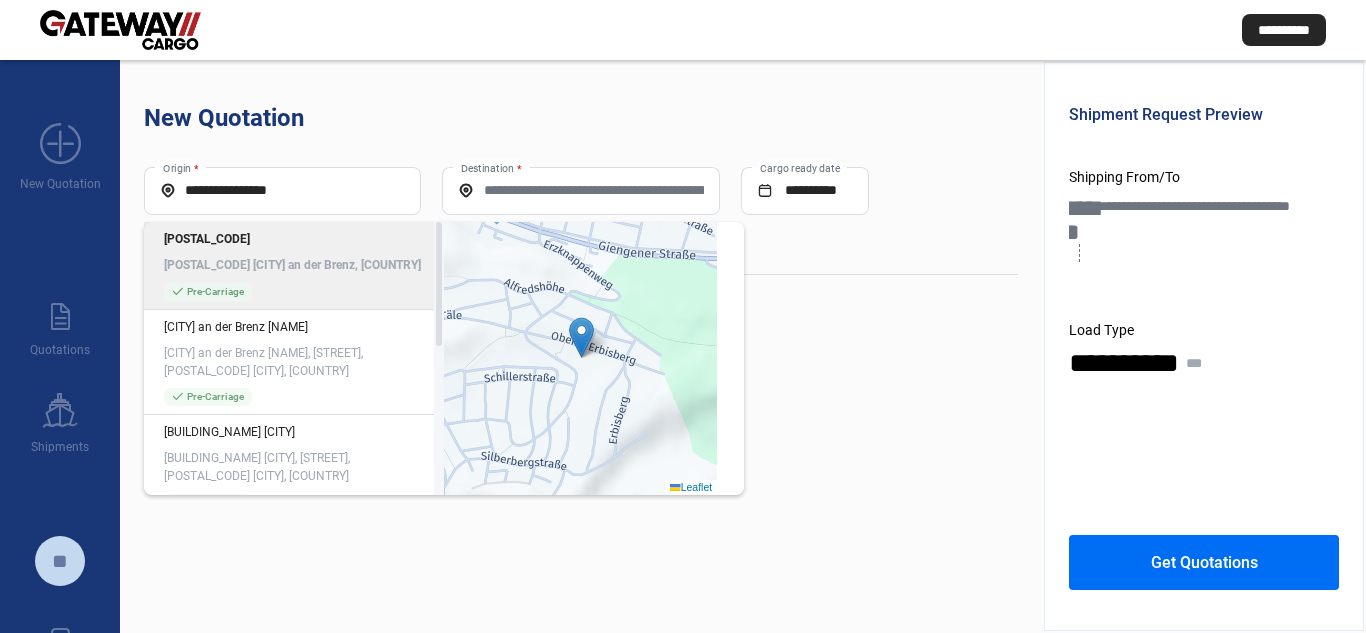 click on "[POSTAL_CODE] [CITY] an der Brenz, [COUNTRY]" 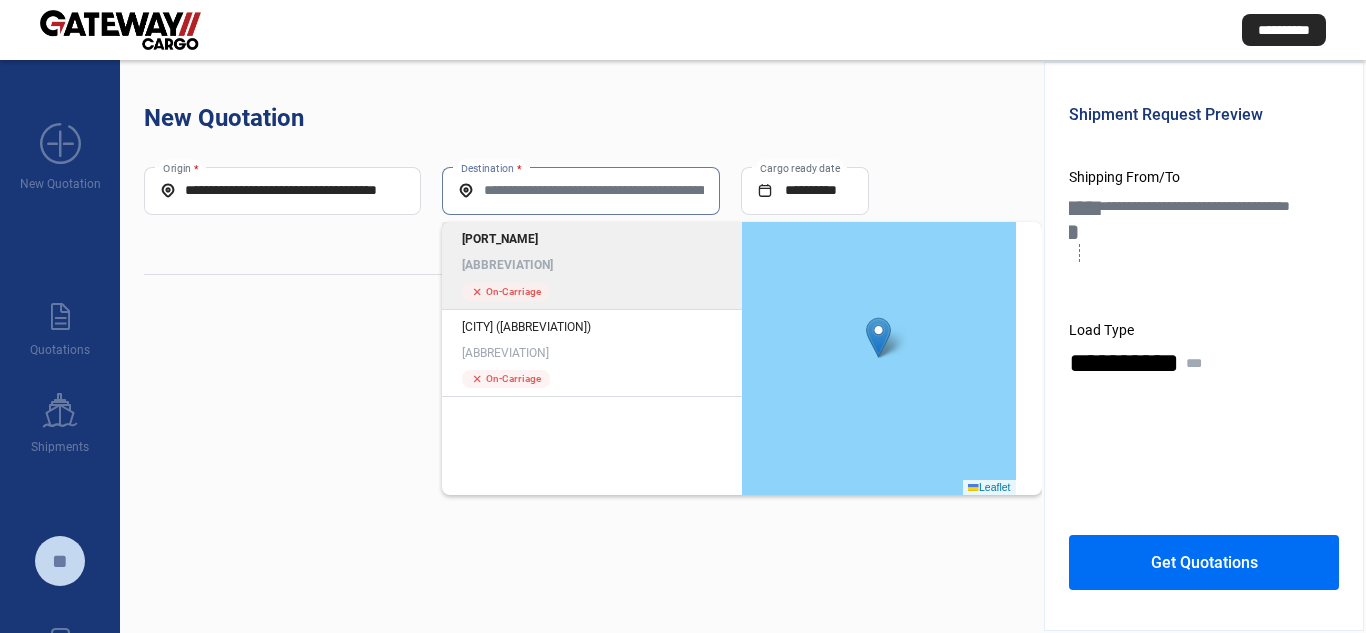 click on "Destination *" at bounding box center [580, 190] 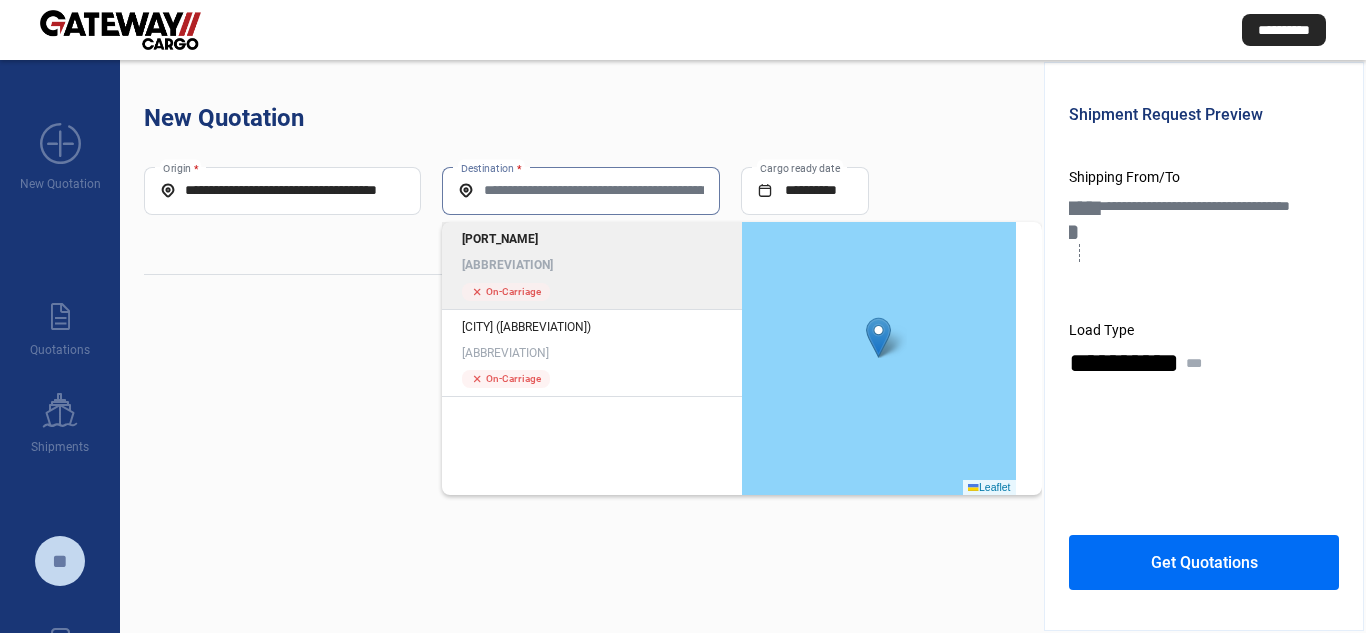 click on "[PORT_NAME] ([ABBREVIATION])" 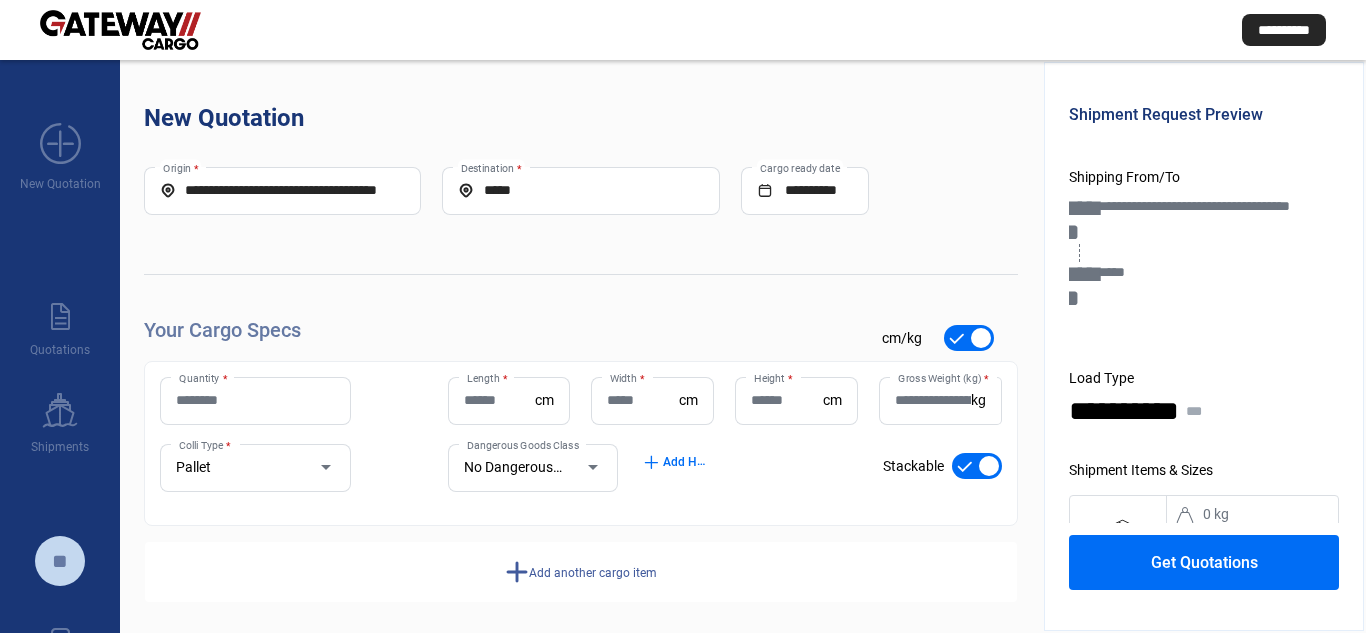 click on "Quantity *" 